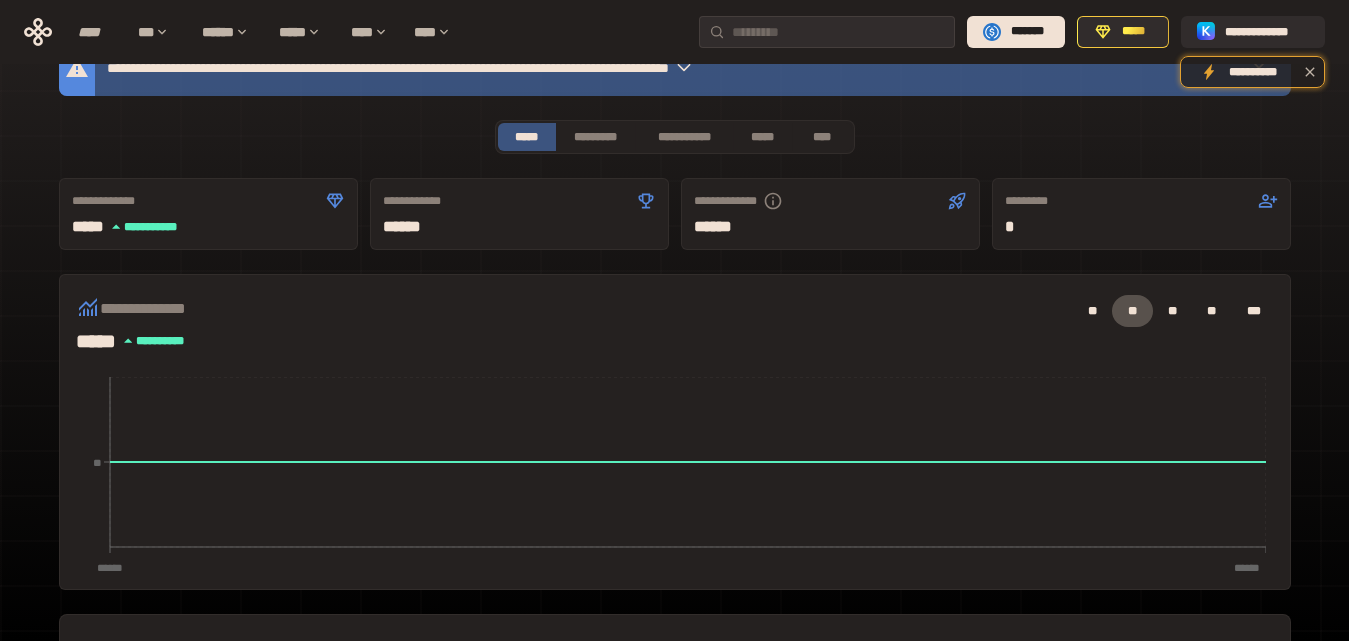 scroll, scrollTop: 0, scrollLeft: 0, axis: both 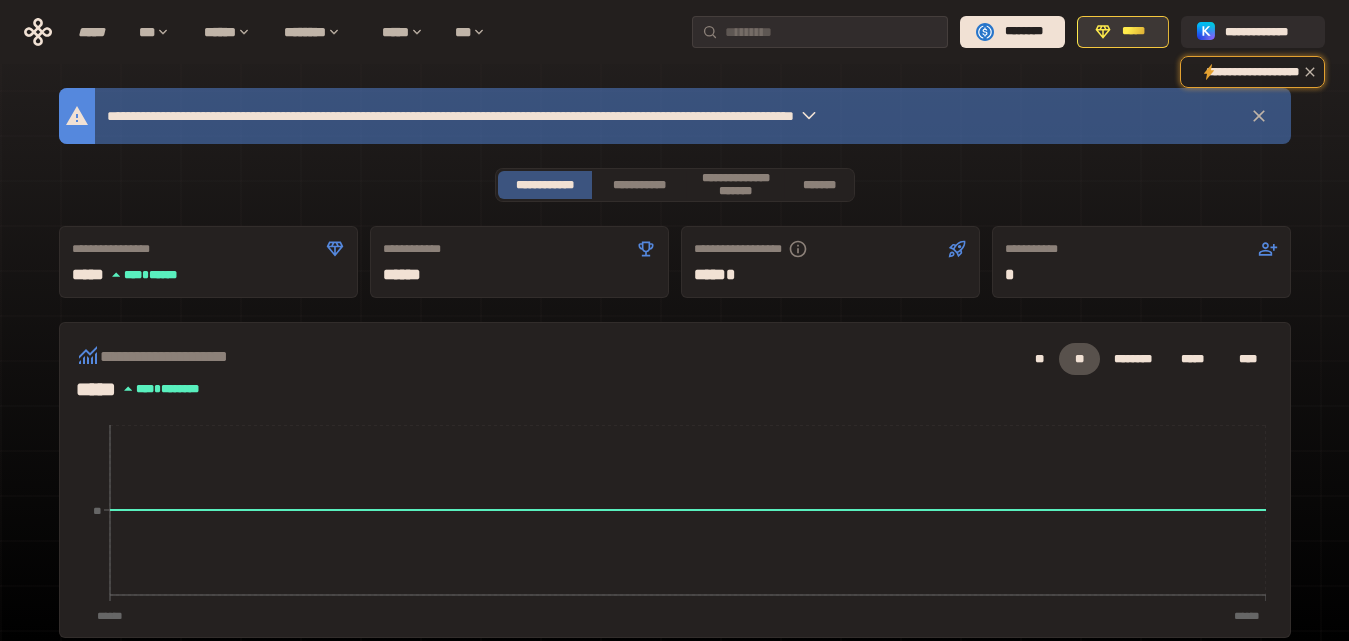 click on "*****" at bounding box center (1133, 31) 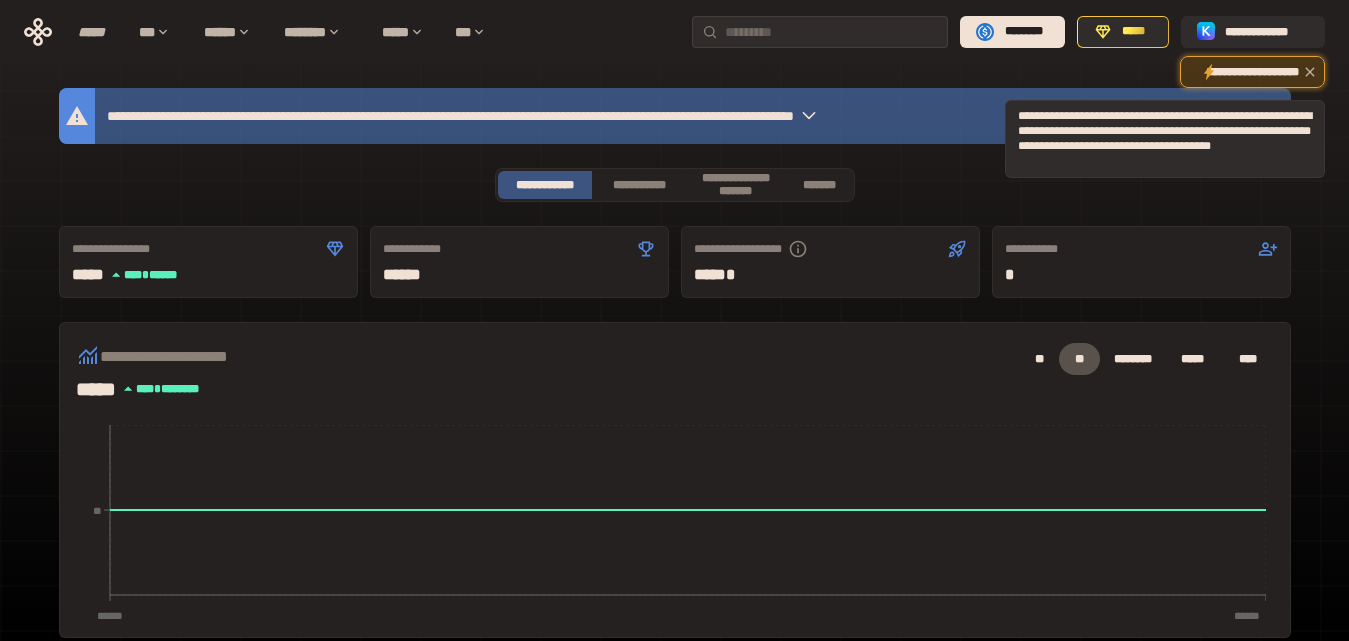 click 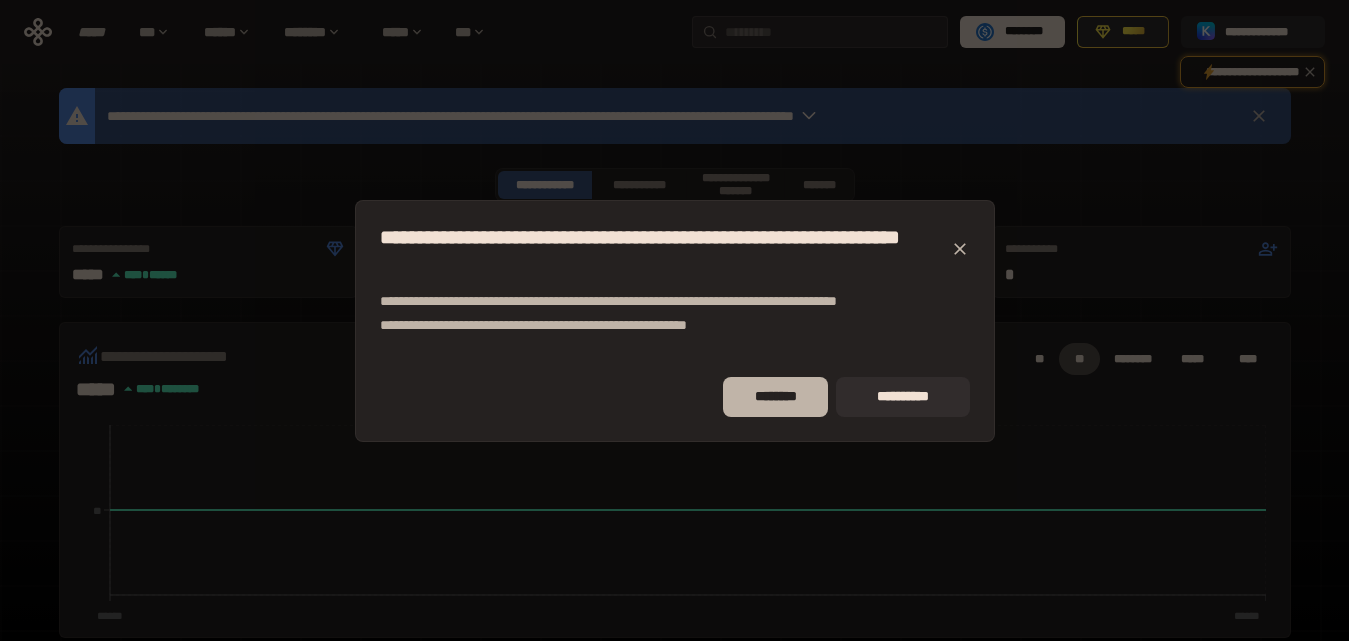 click on "********" at bounding box center (776, 396) 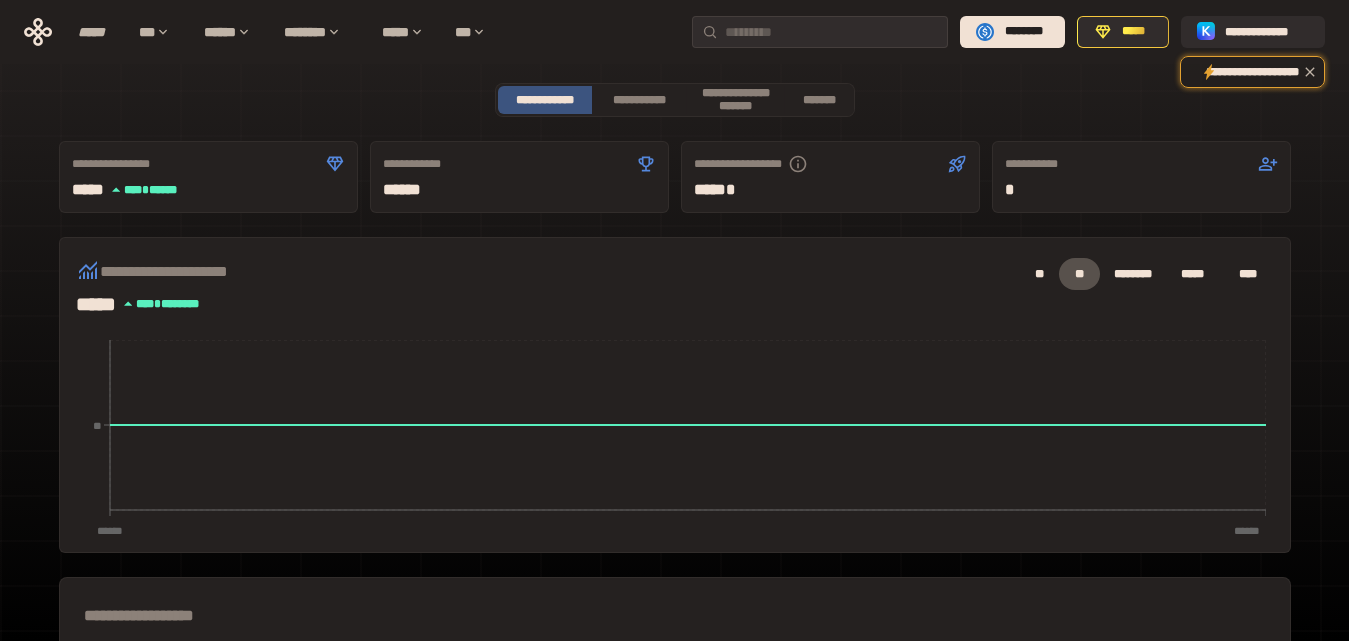 scroll, scrollTop: 82, scrollLeft: 0, axis: vertical 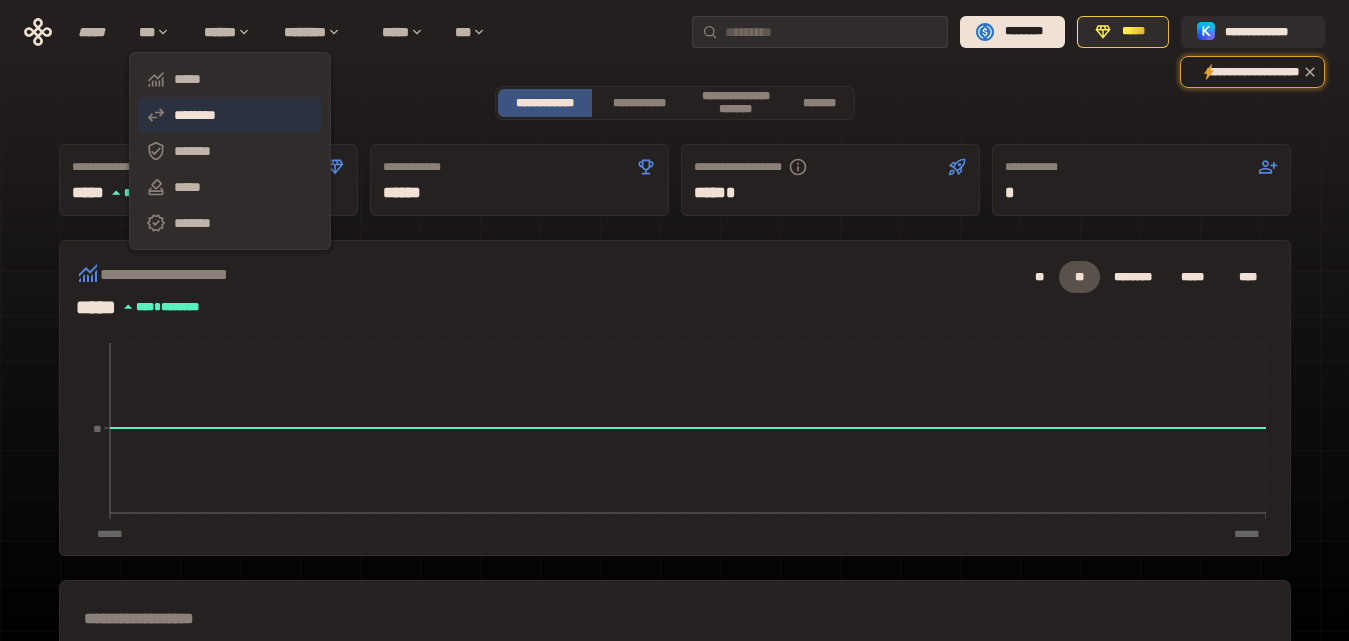 click on "********" at bounding box center [195, 115] 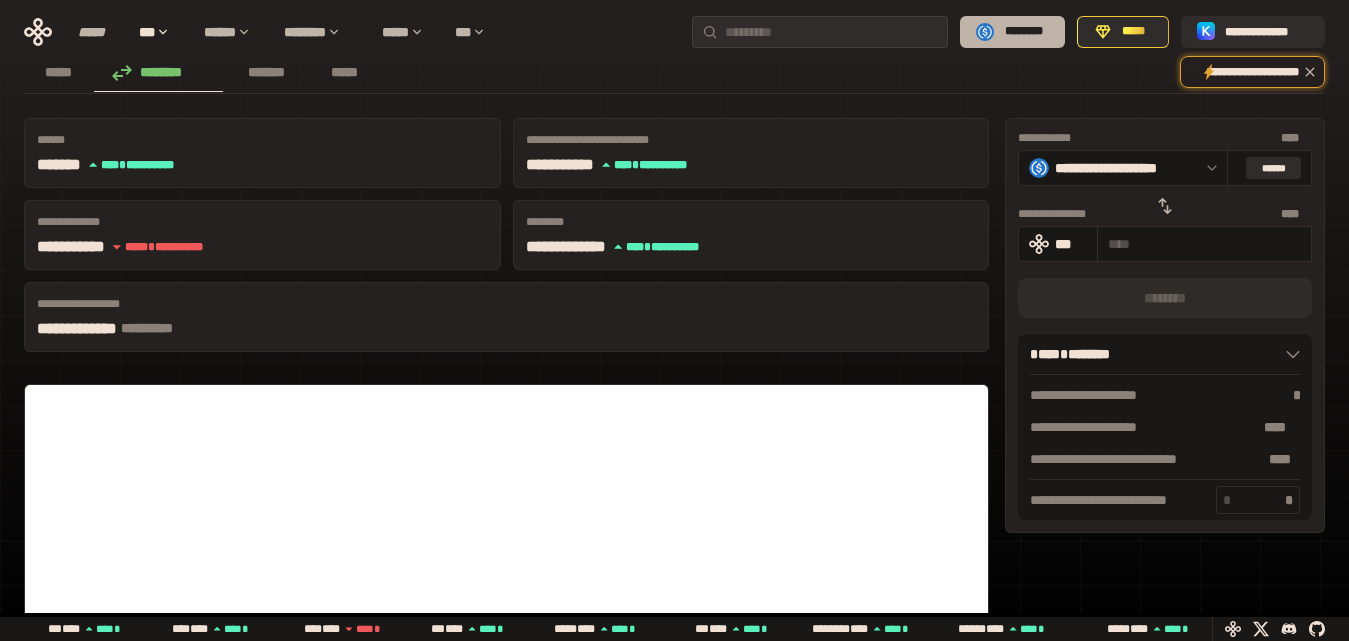 click on "********" at bounding box center (1024, 31) 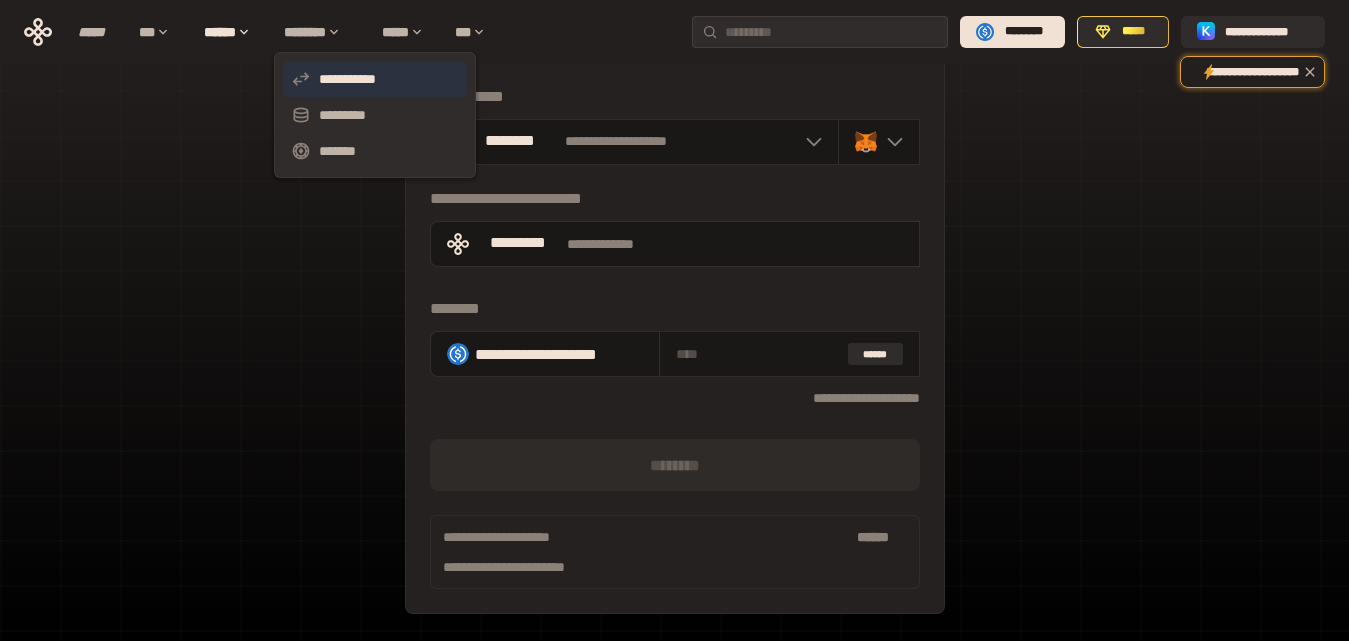 click on "**********" at bounding box center [347, 79] 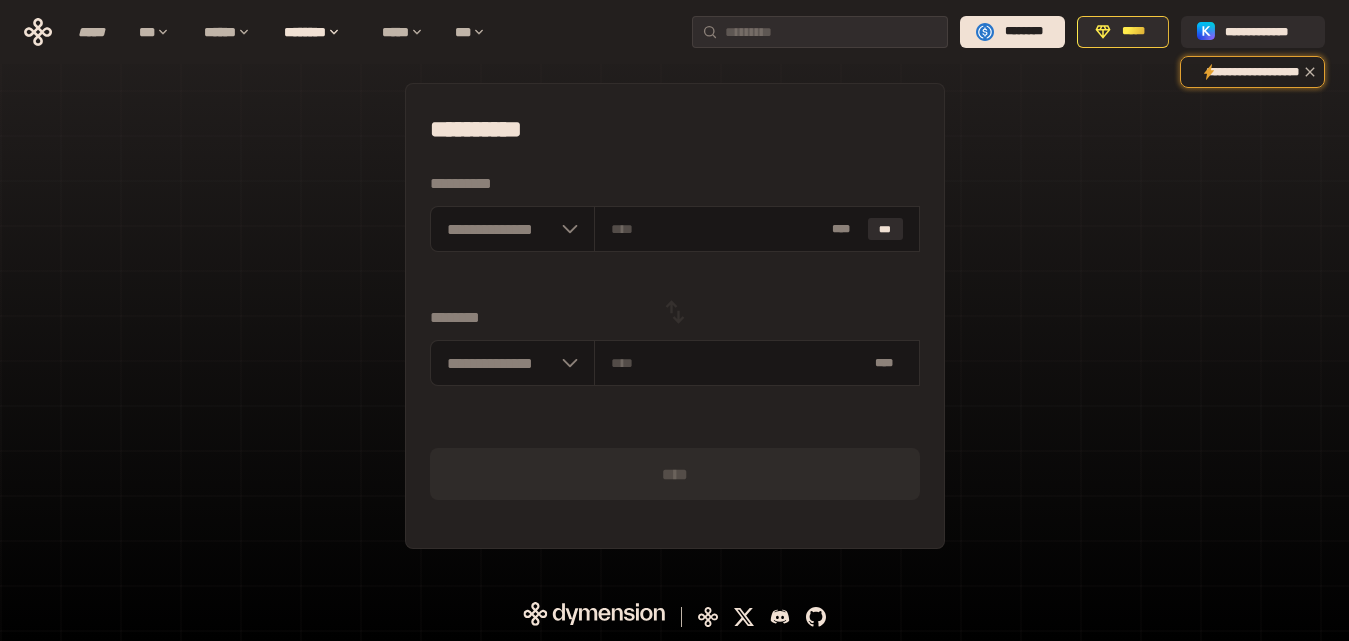 scroll, scrollTop: 53, scrollLeft: 0, axis: vertical 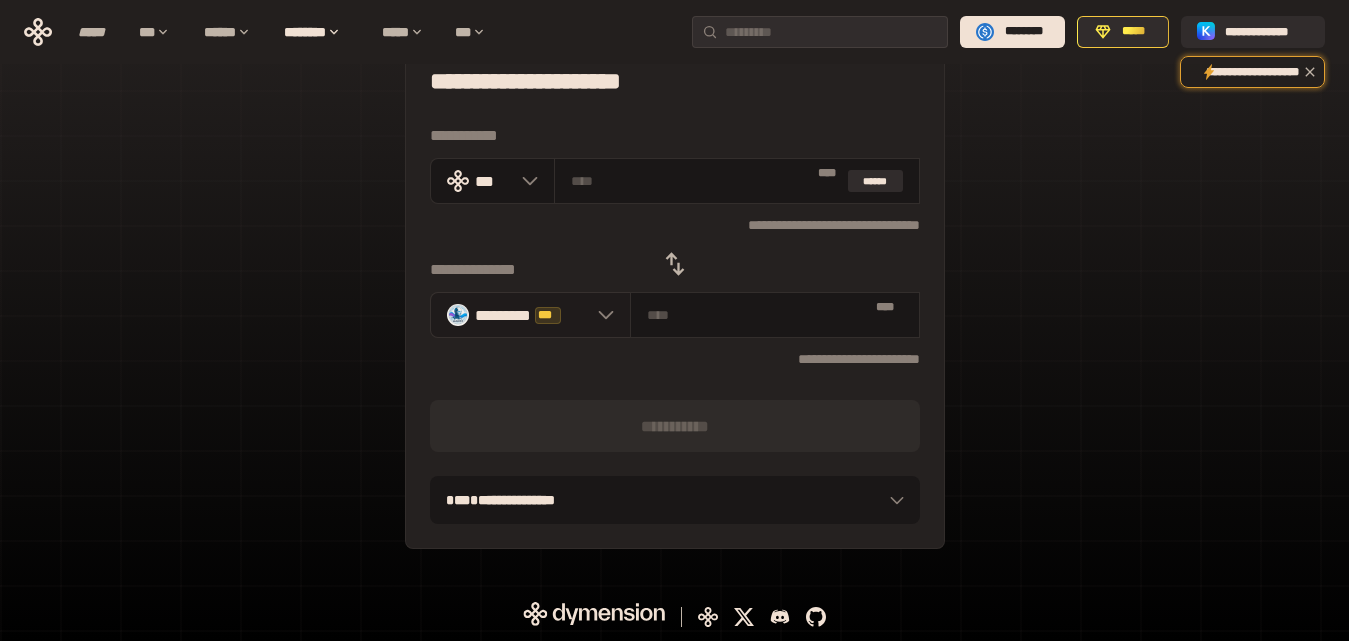 click 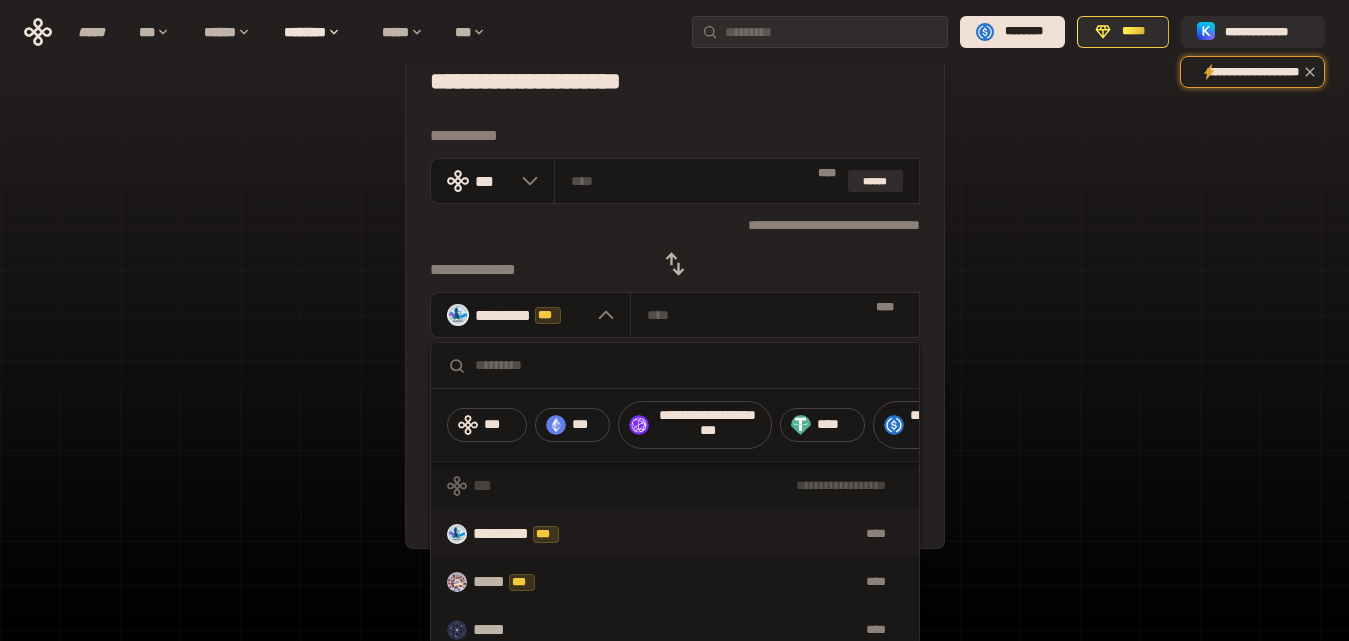 click at bounding box center [894, 425] 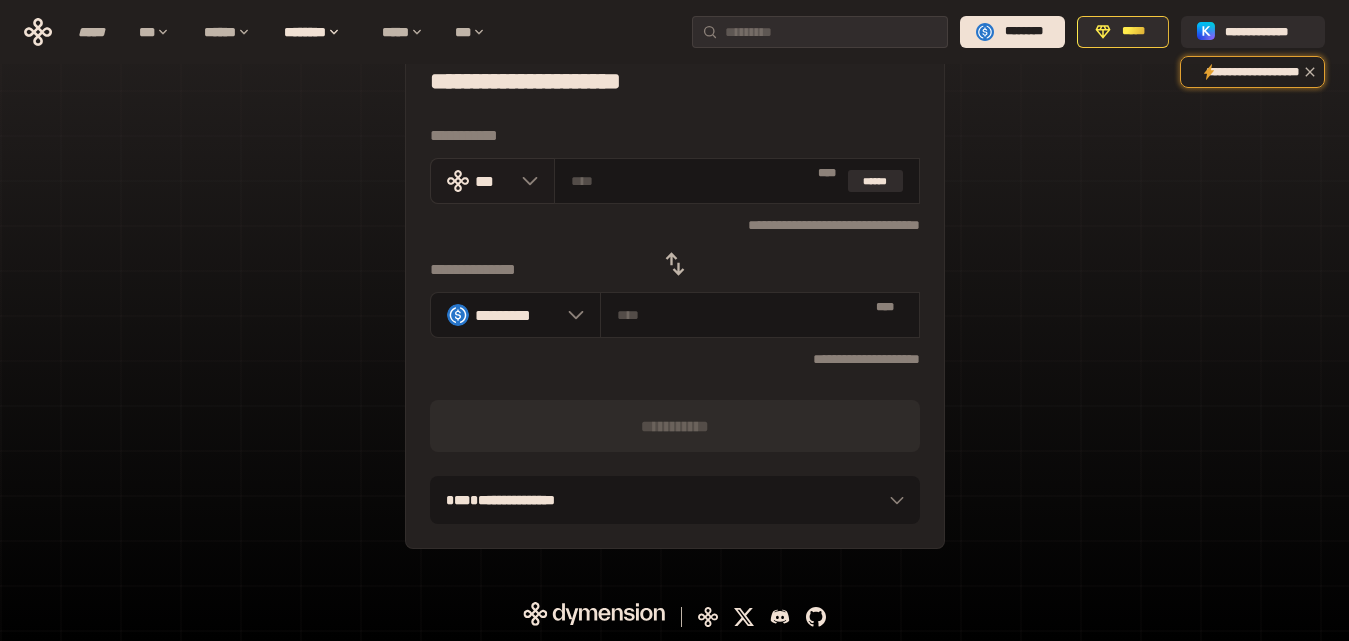 click 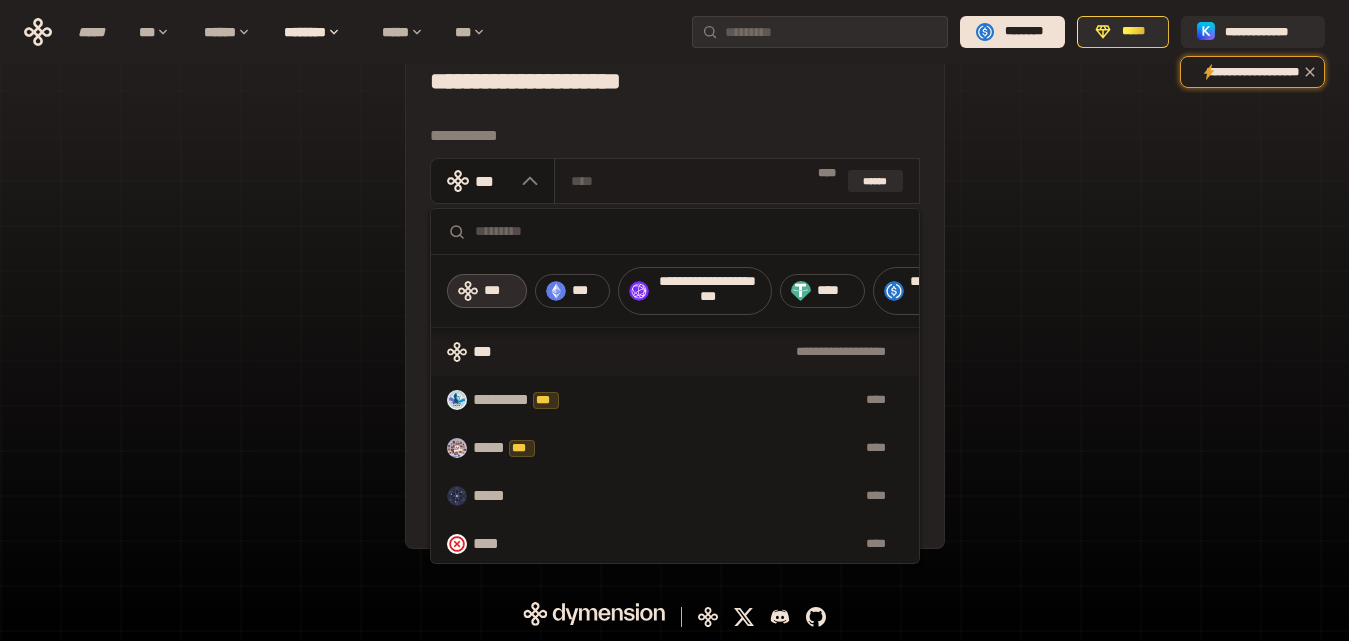 click at bounding box center [690, 181] 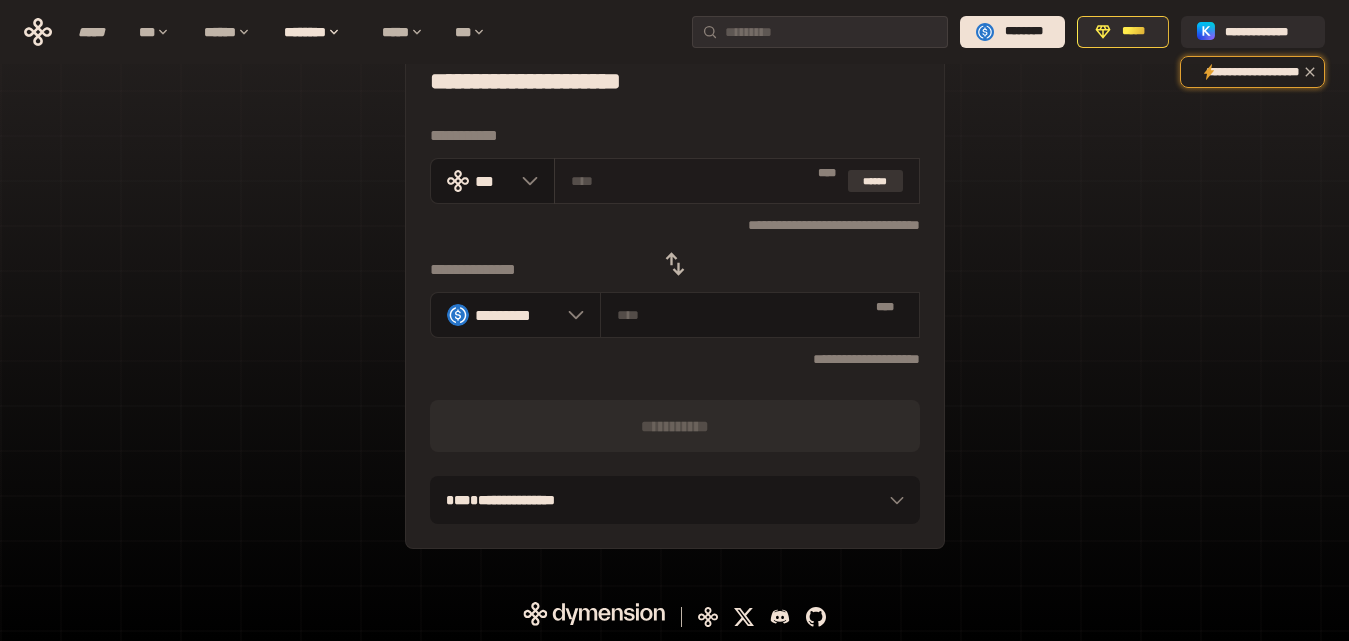 click on "******" at bounding box center (875, 181) 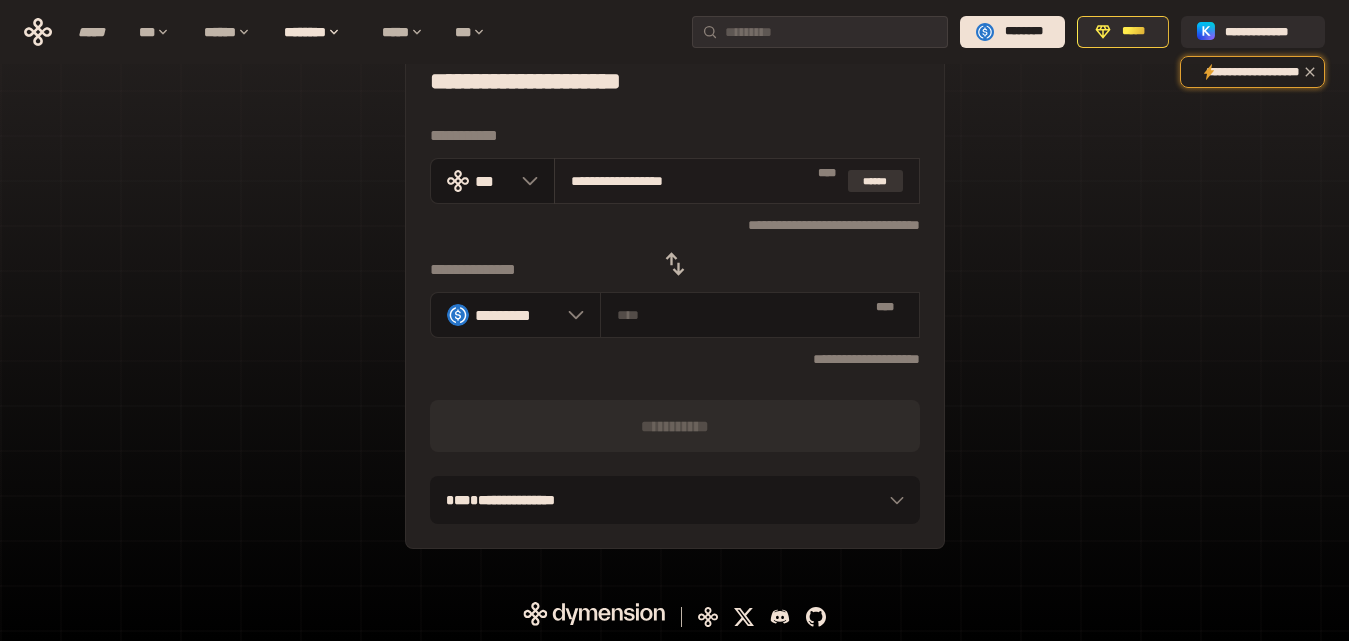 type on "********" 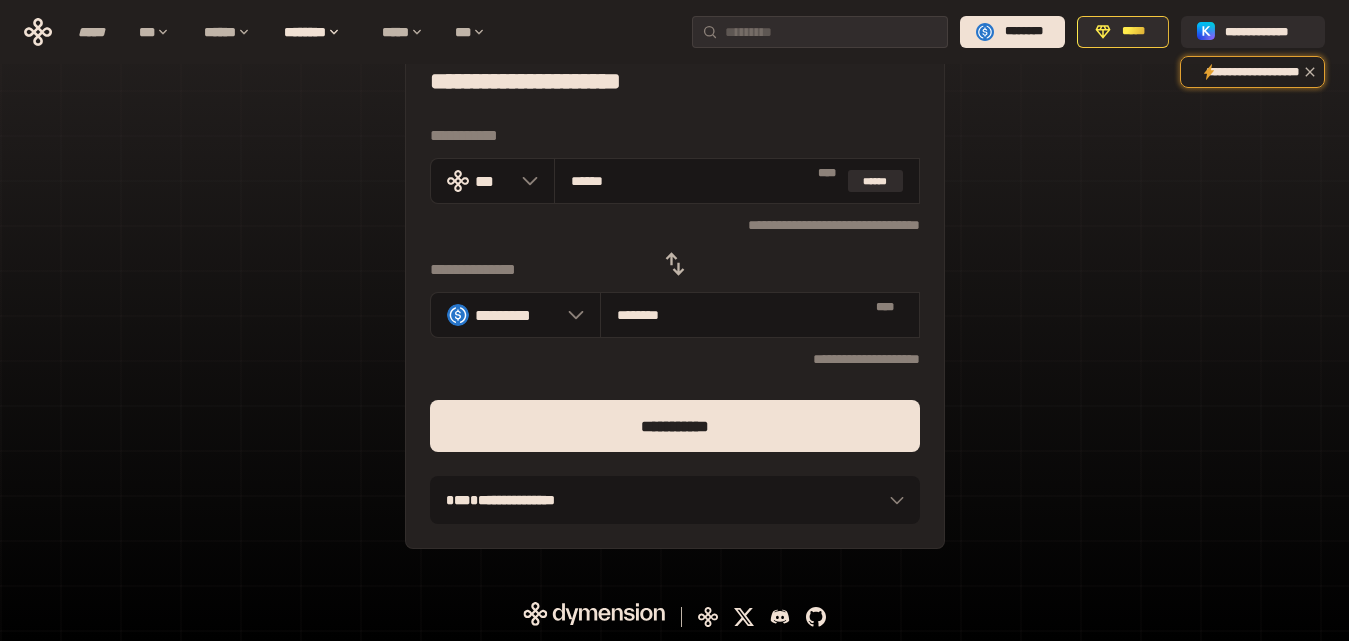 type on "*****" 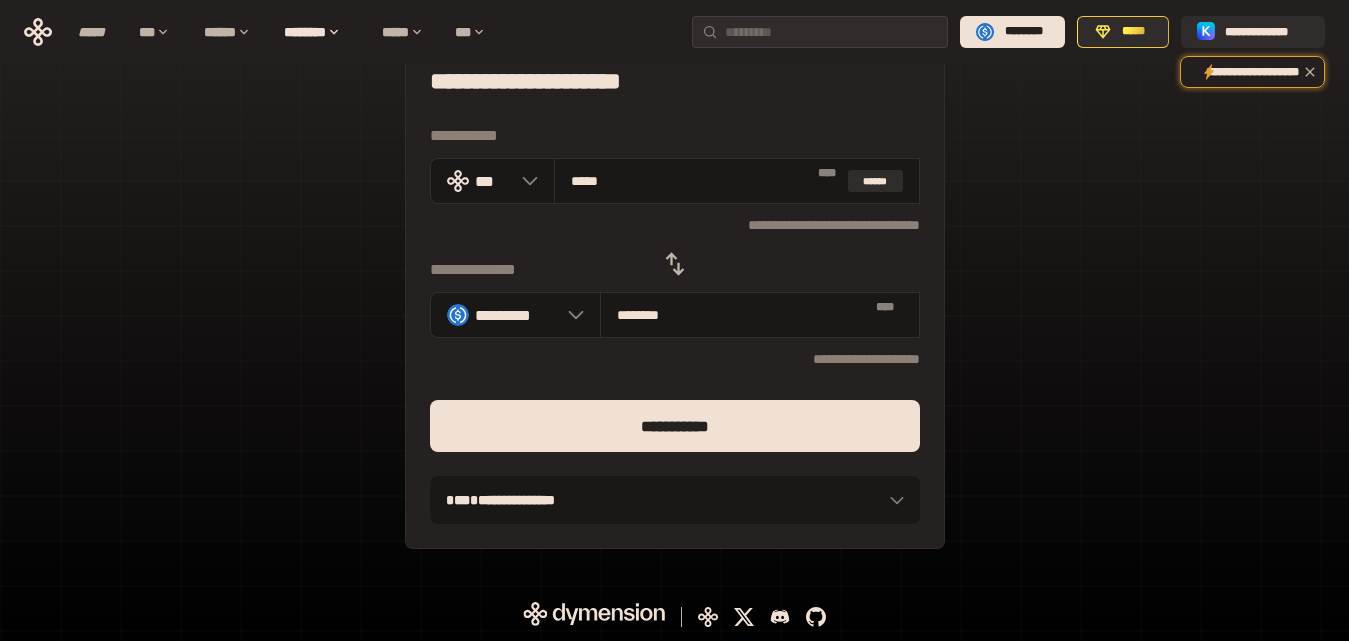 type on "*******" 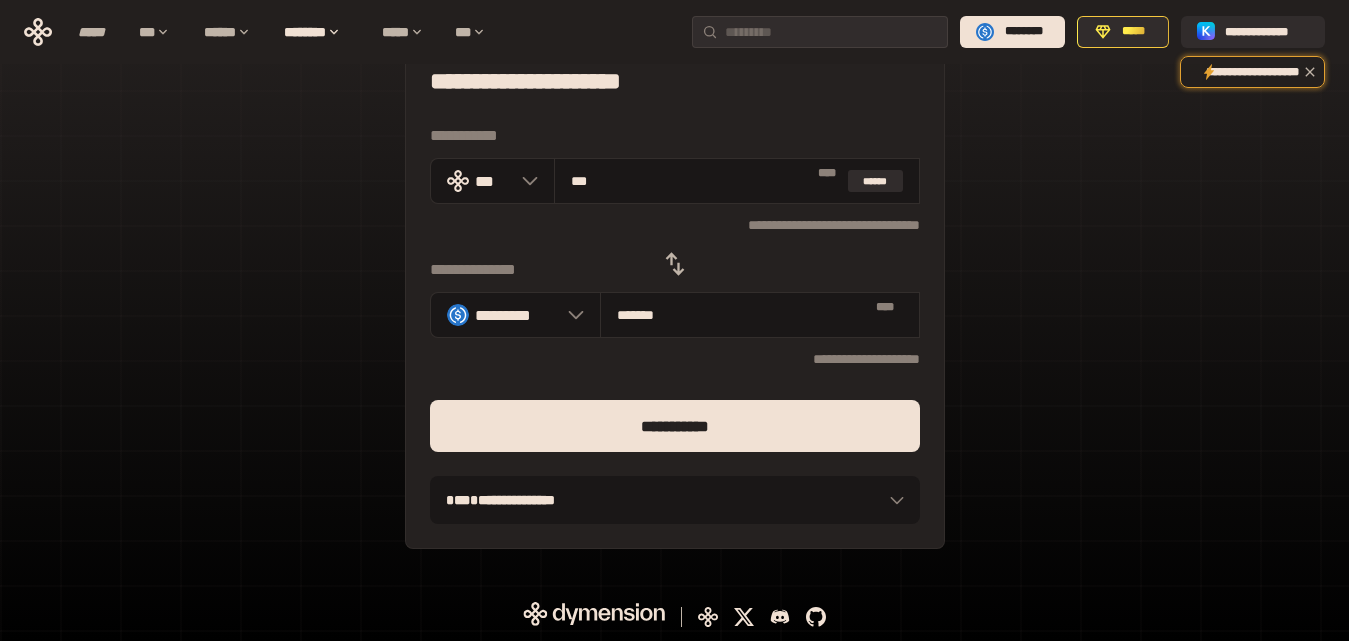 type on "**" 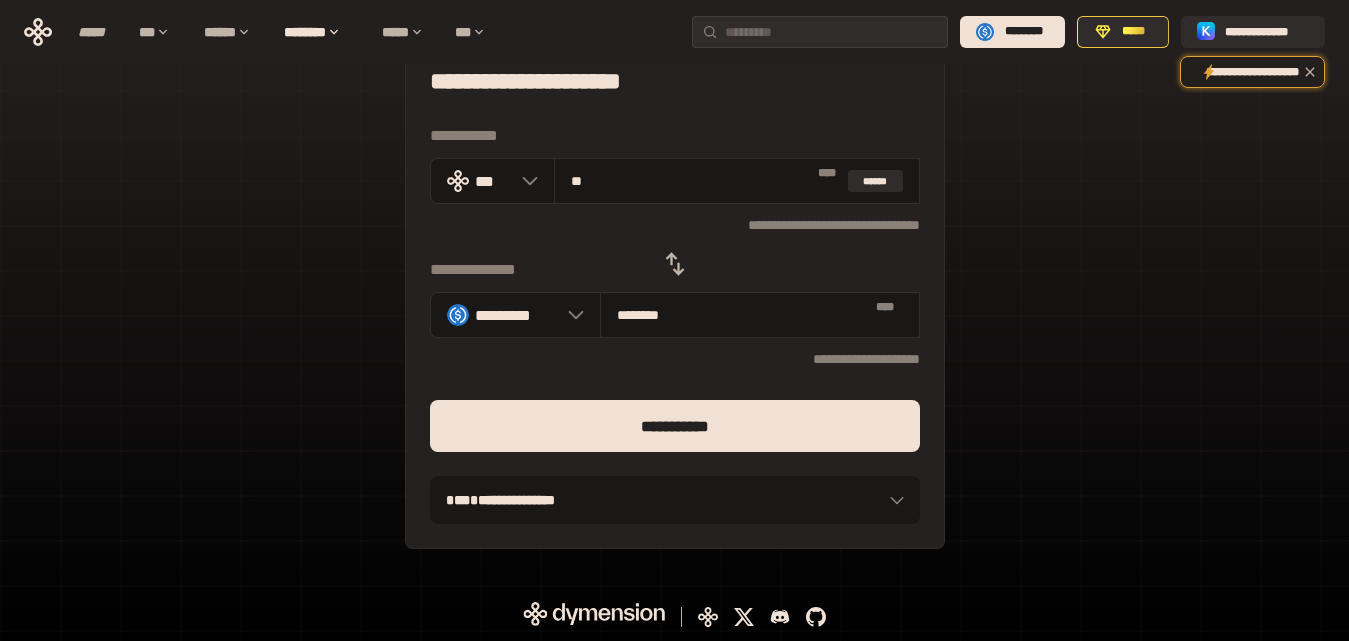 type on "*" 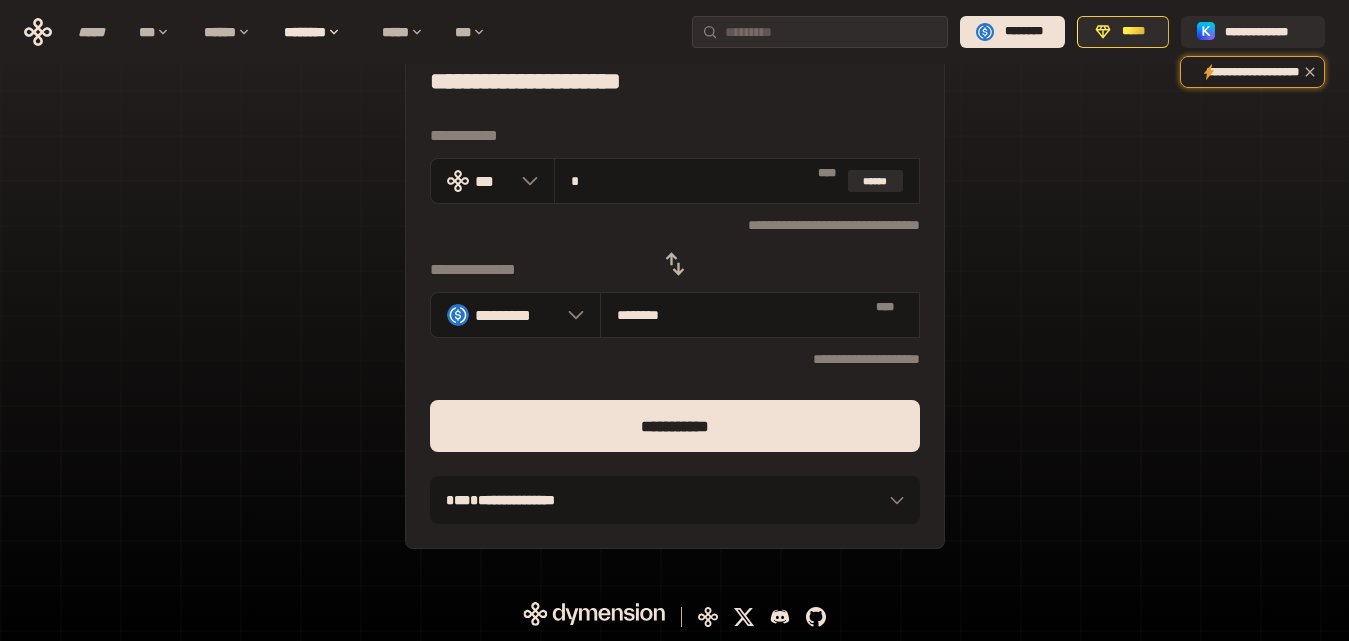 type 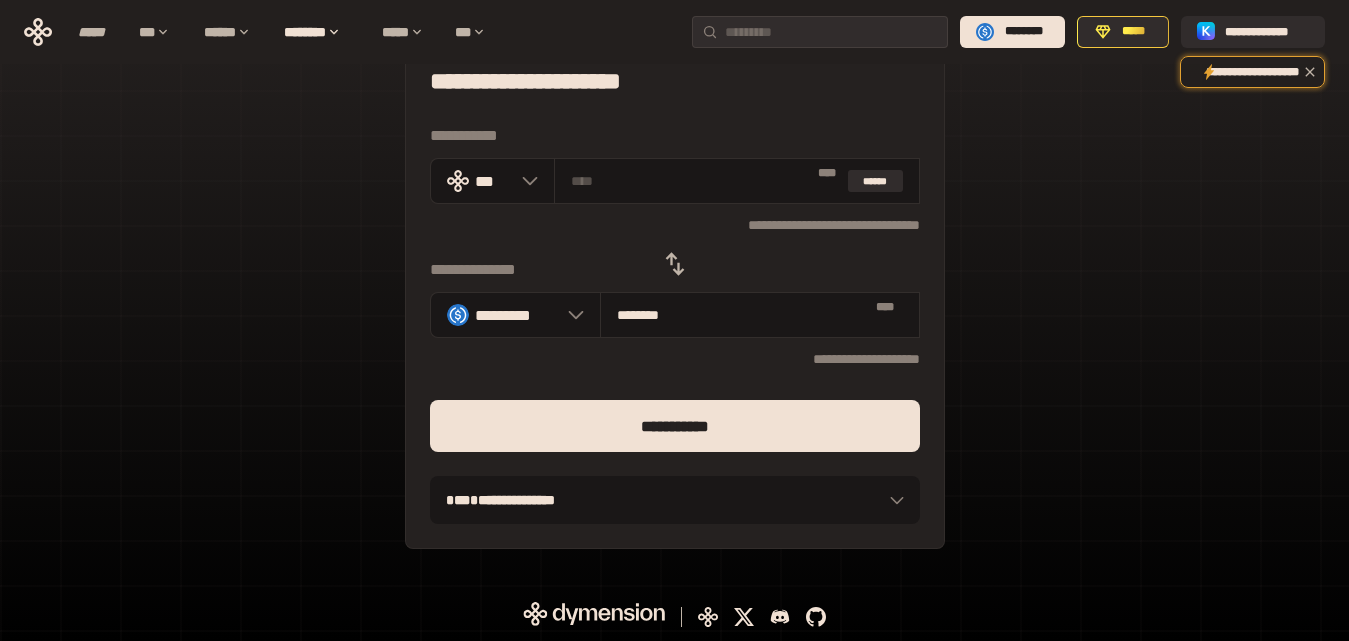 type on "********" 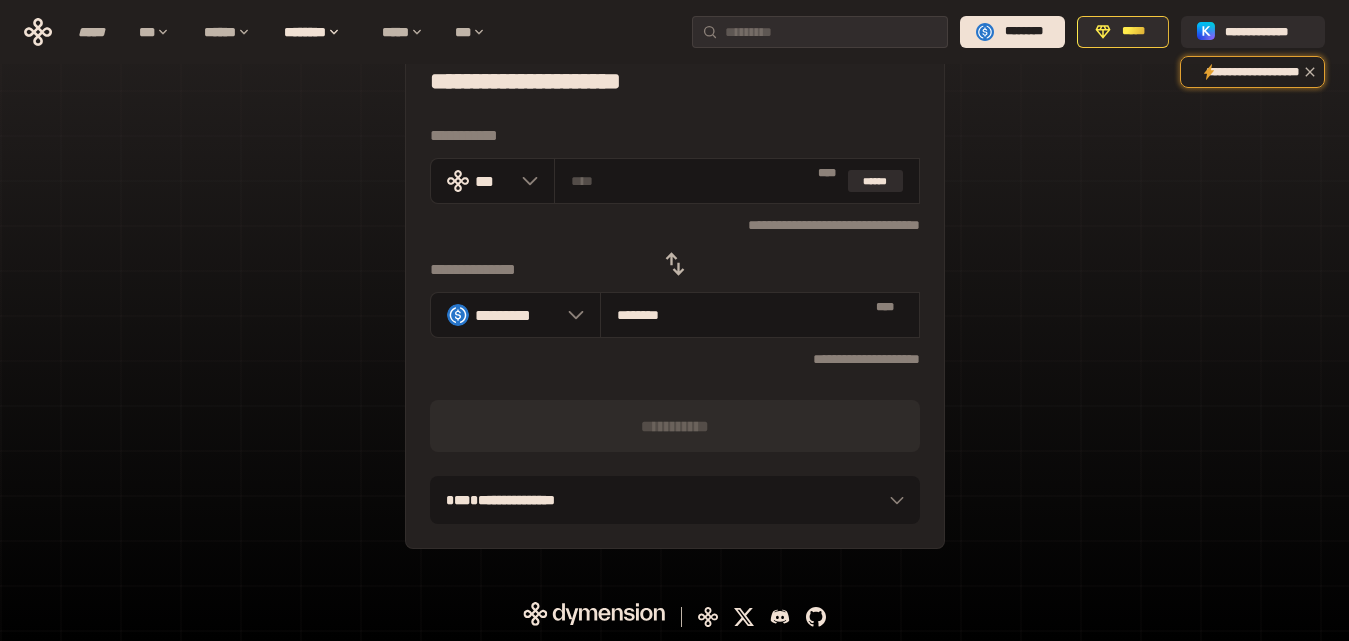 type on "*" 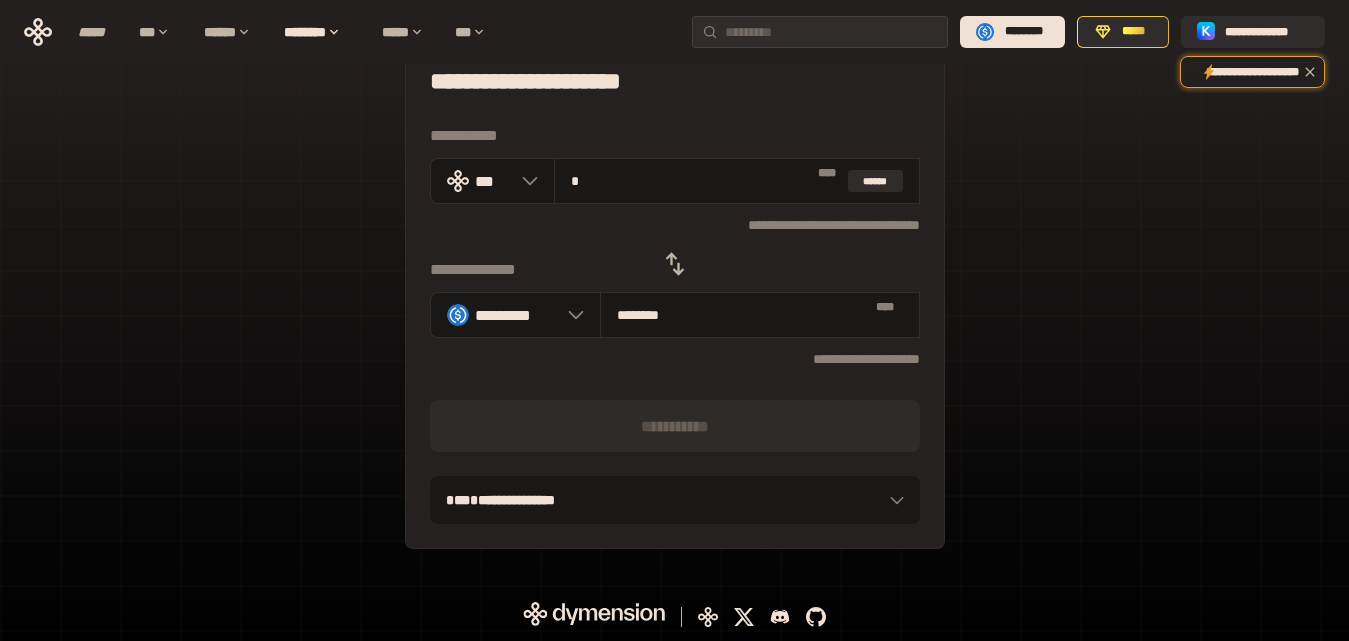 type on "********" 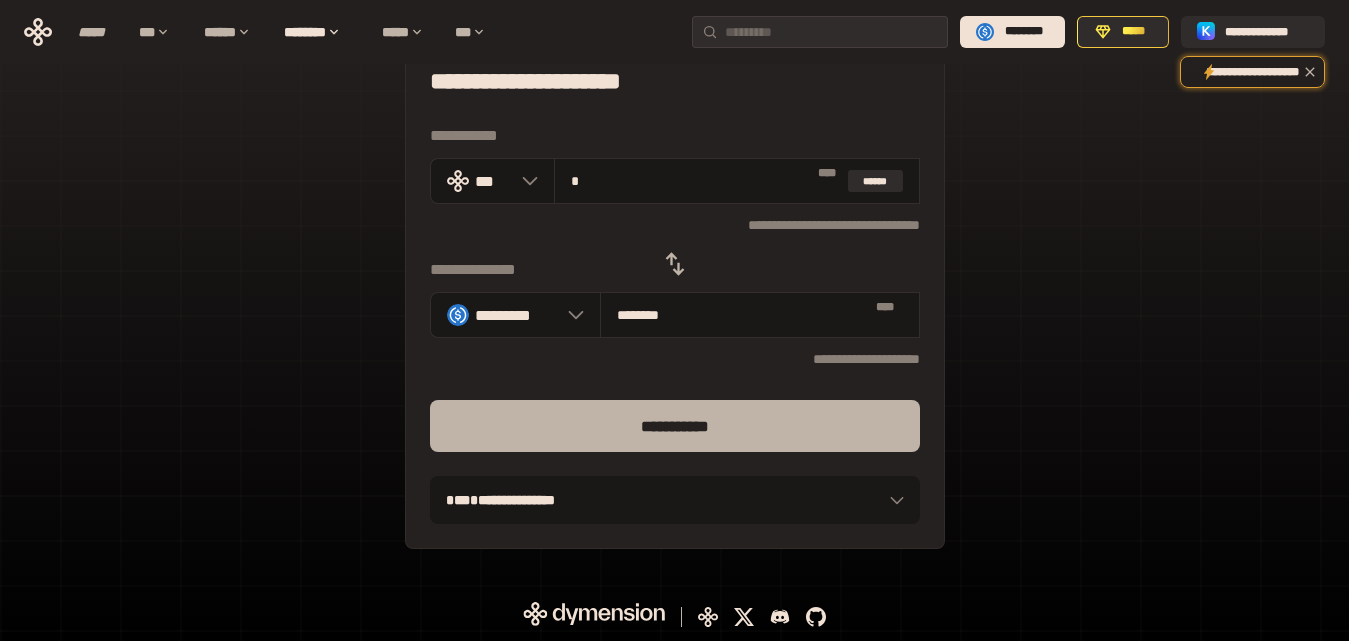 type on "*" 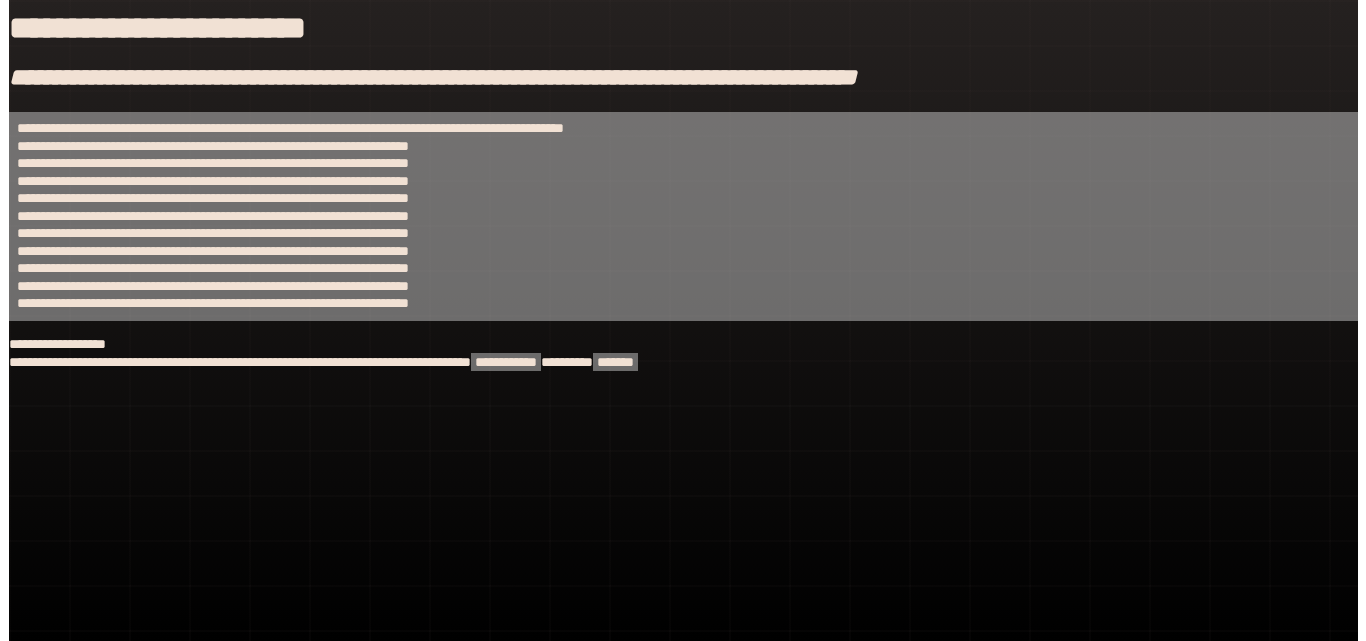 scroll, scrollTop: 0, scrollLeft: 0, axis: both 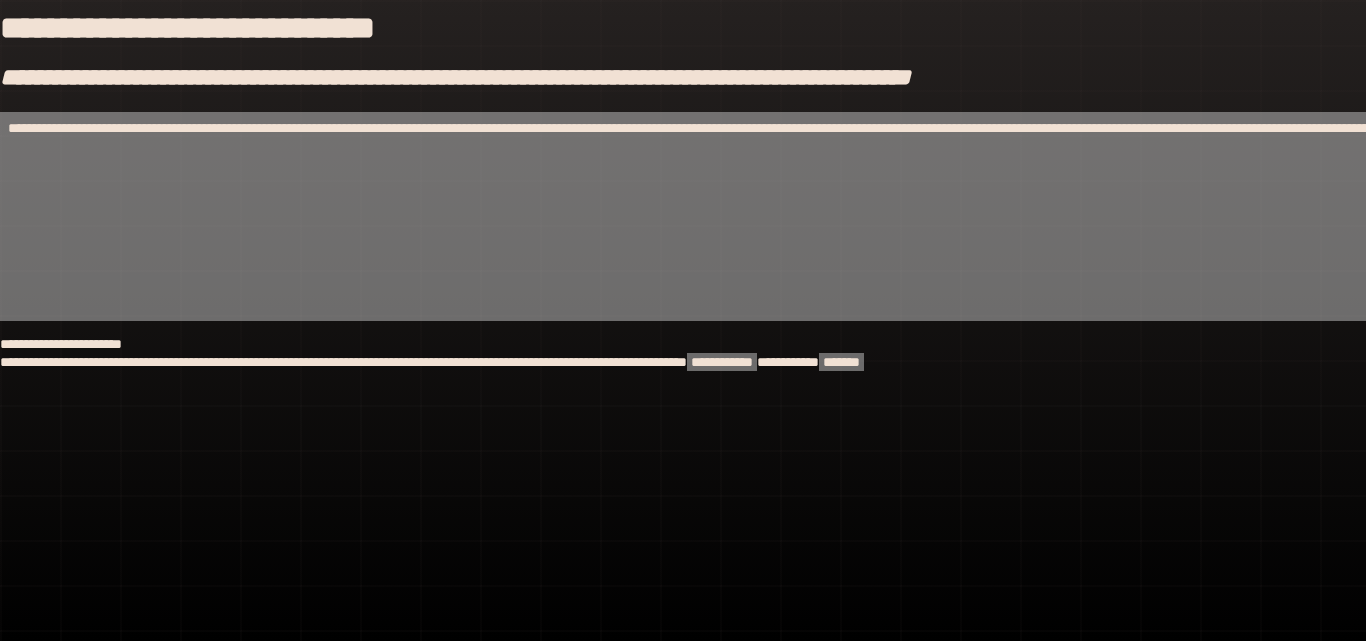 click on "[ADDRESS] [ADDRESS] [ADDRESS] [ADDRESS] [ADDRESS] [ADDRESS] [ADDRESS] [ADDRESS] [ADDRESS] [ADDRESS] [ADDRESS] [ADDRESS] [ADDRESS] [ADDRESS] [ADDRESS]" at bounding box center [683, 320] 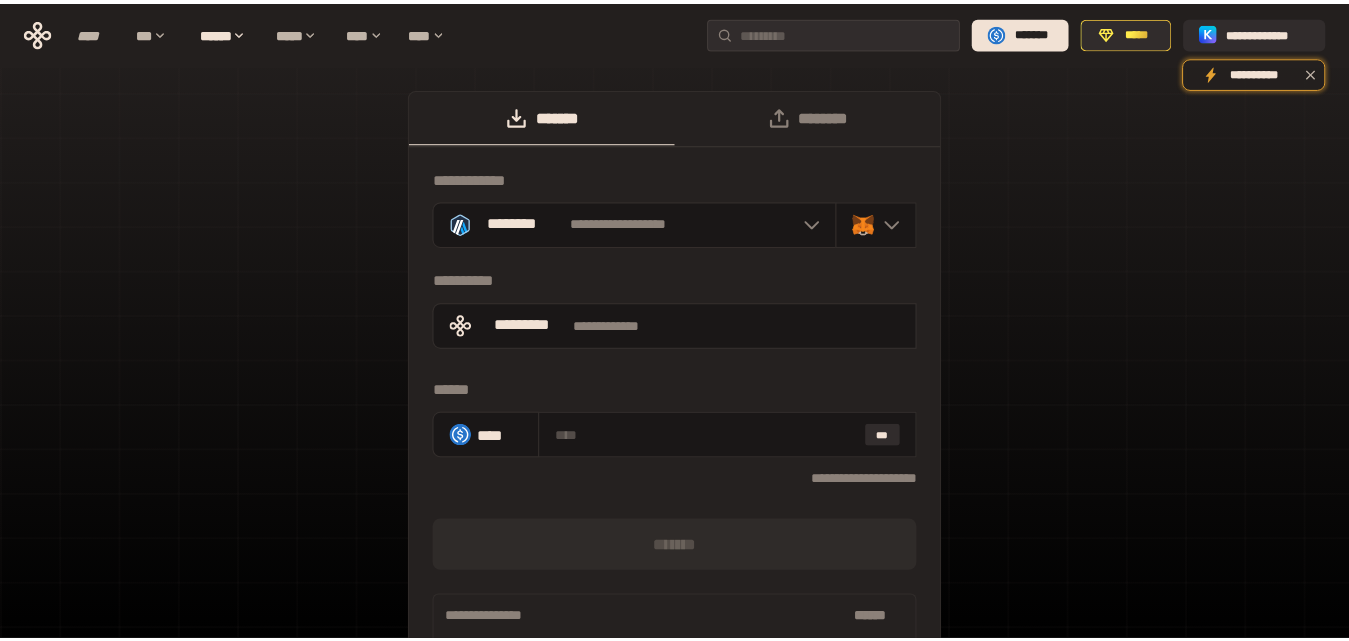 scroll, scrollTop: 82, scrollLeft: 0, axis: vertical 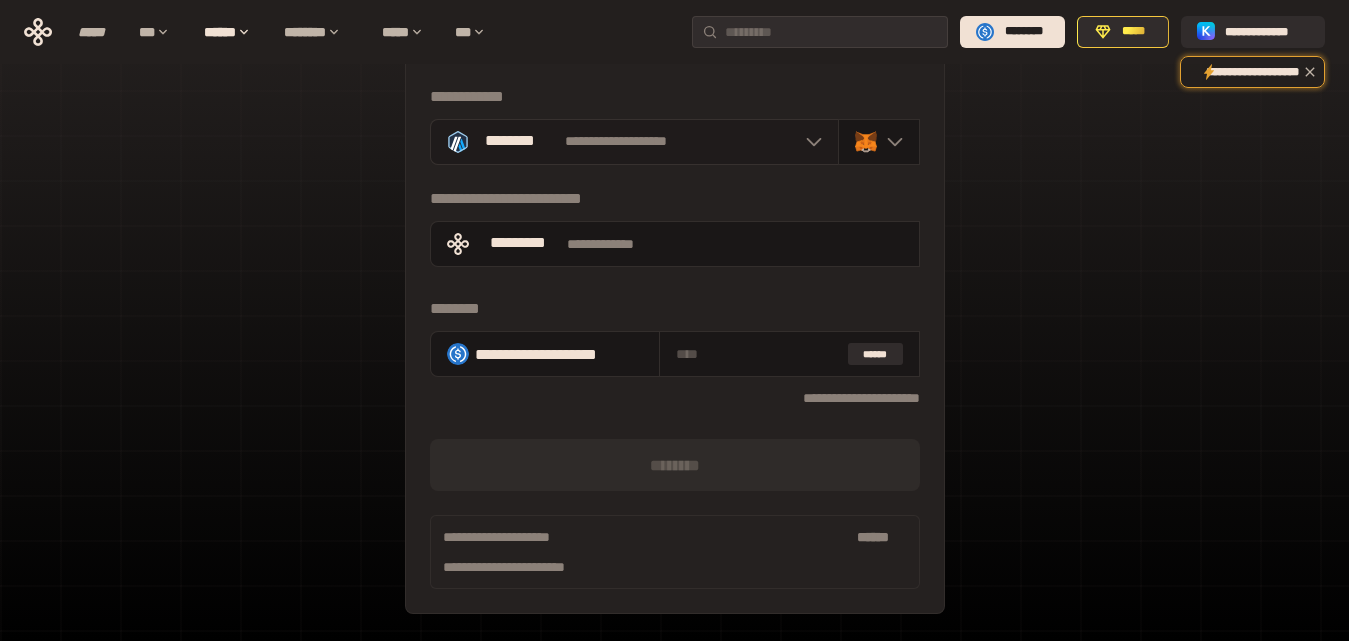 click 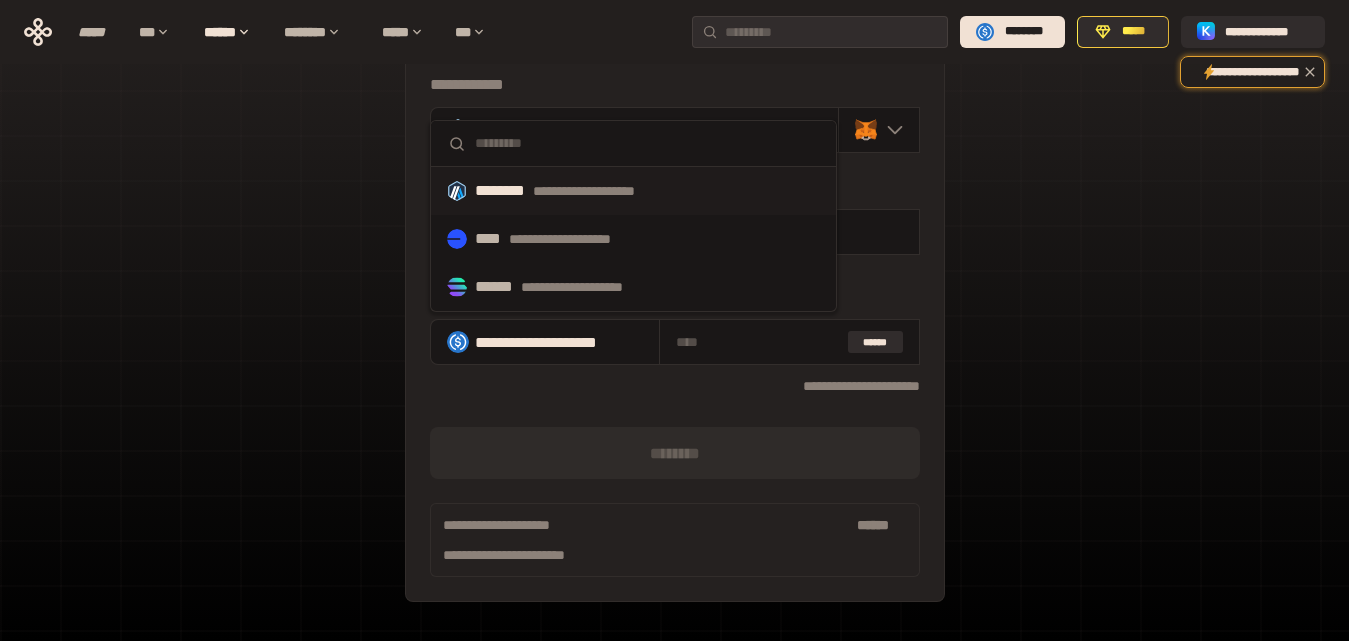 scroll, scrollTop: 147, scrollLeft: 0, axis: vertical 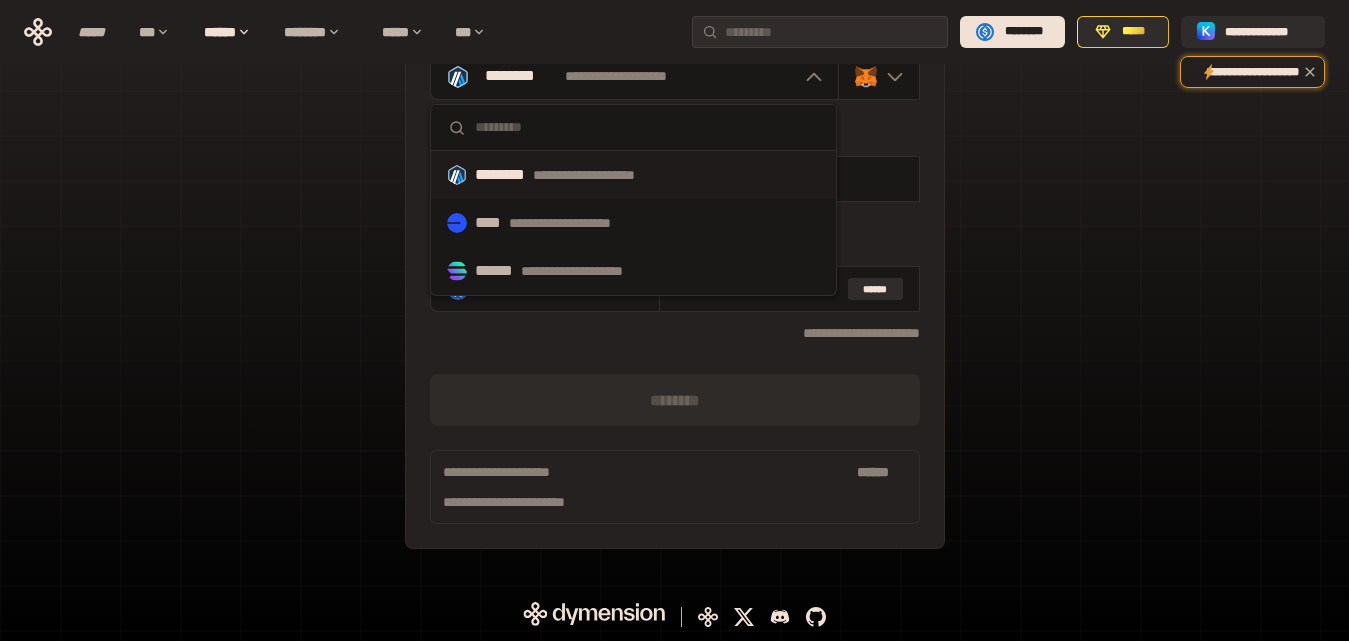click on "[FIRST] [LAST] [EMAIL] [PHONE] [ADDRESS] [CITY] [STATE] [ZIP] [COUNTRY] [PHONE] [ADDRESS] [CITY] [STATE] [ZIP] [COUNTRY] [PHONE]" at bounding box center [674, 255] 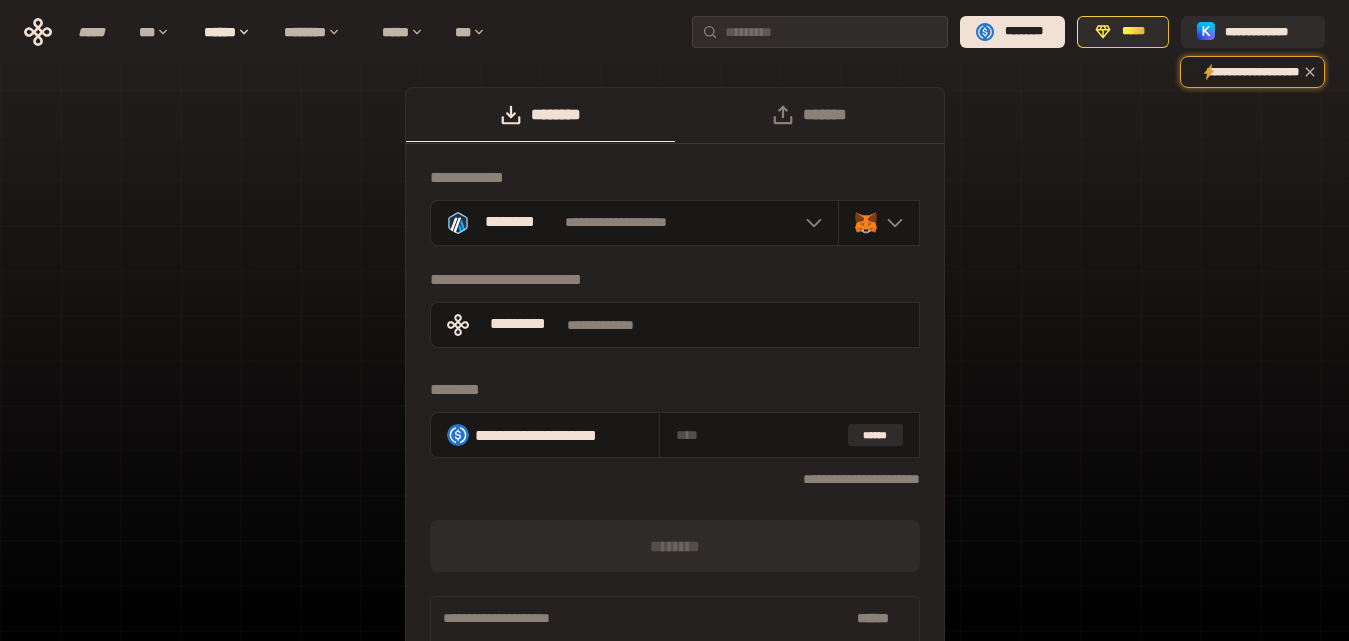 scroll, scrollTop: 0, scrollLeft: 0, axis: both 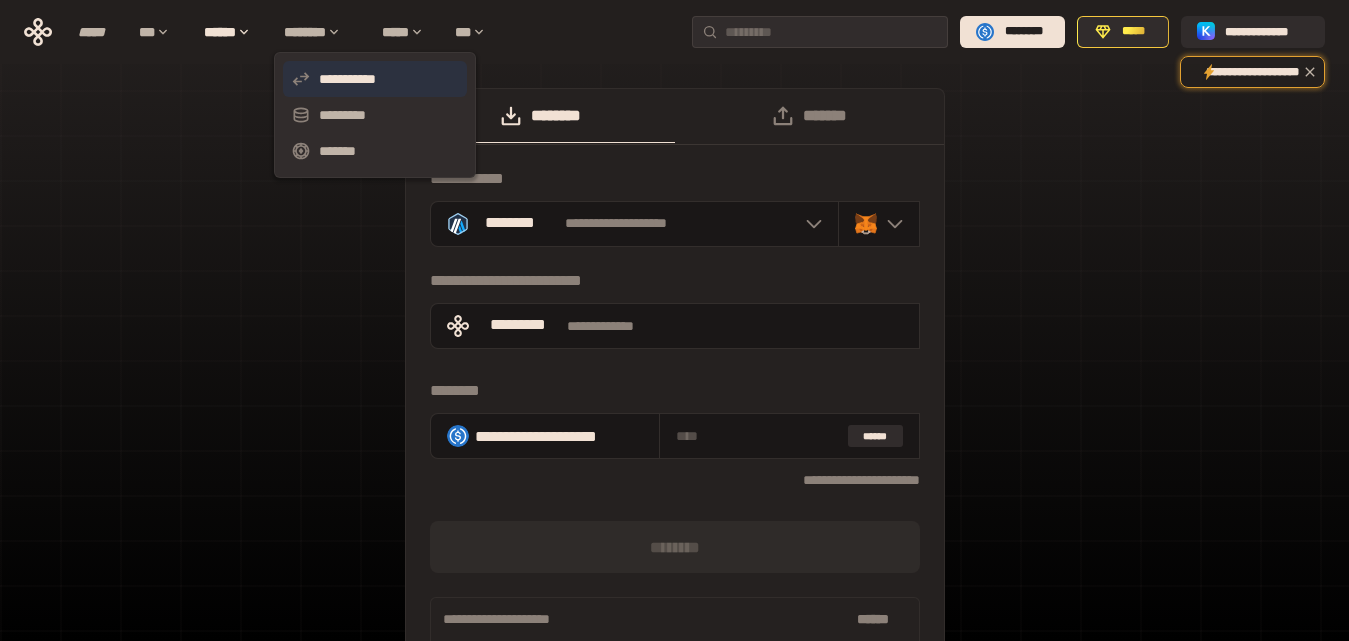 click on "**********" at bounding box center [347, 79] 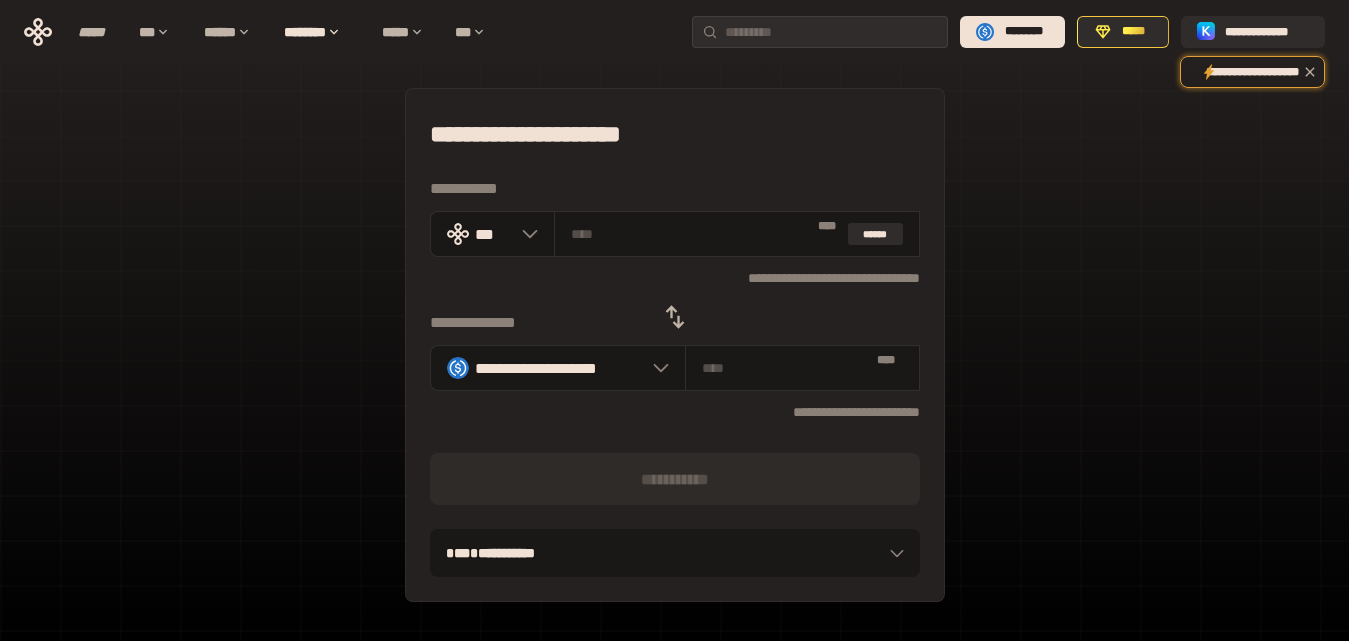 click 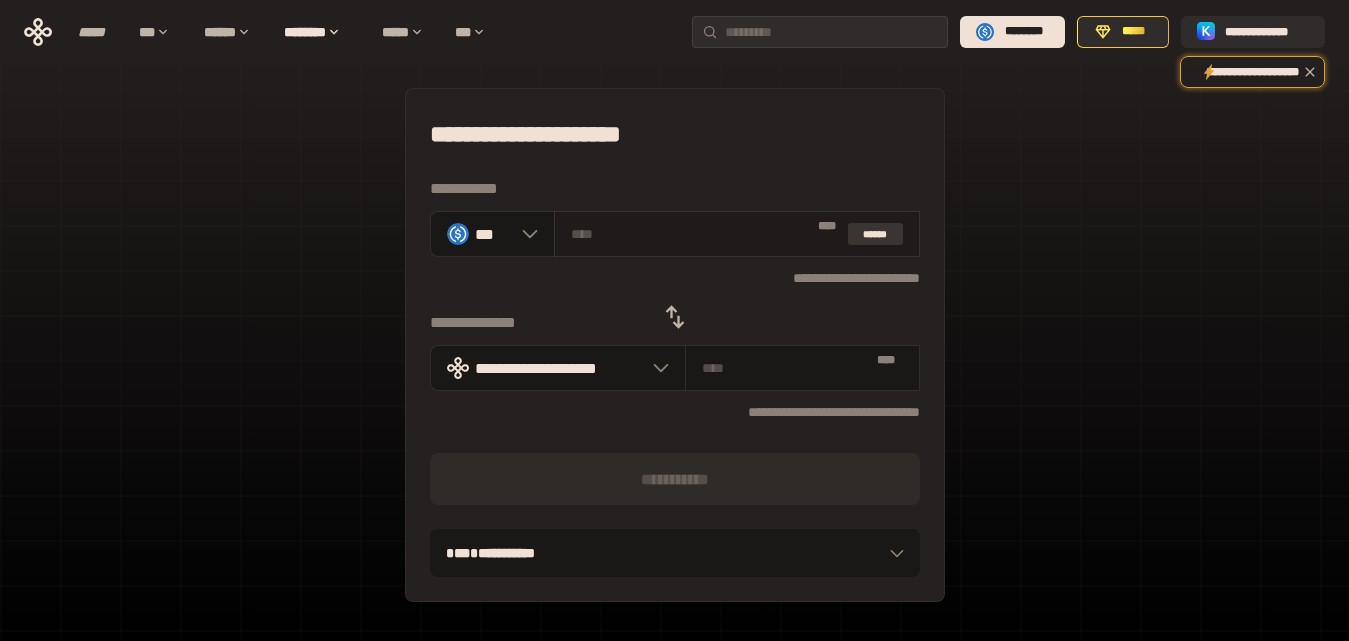 click on "******" at bounding box center (875, 234) 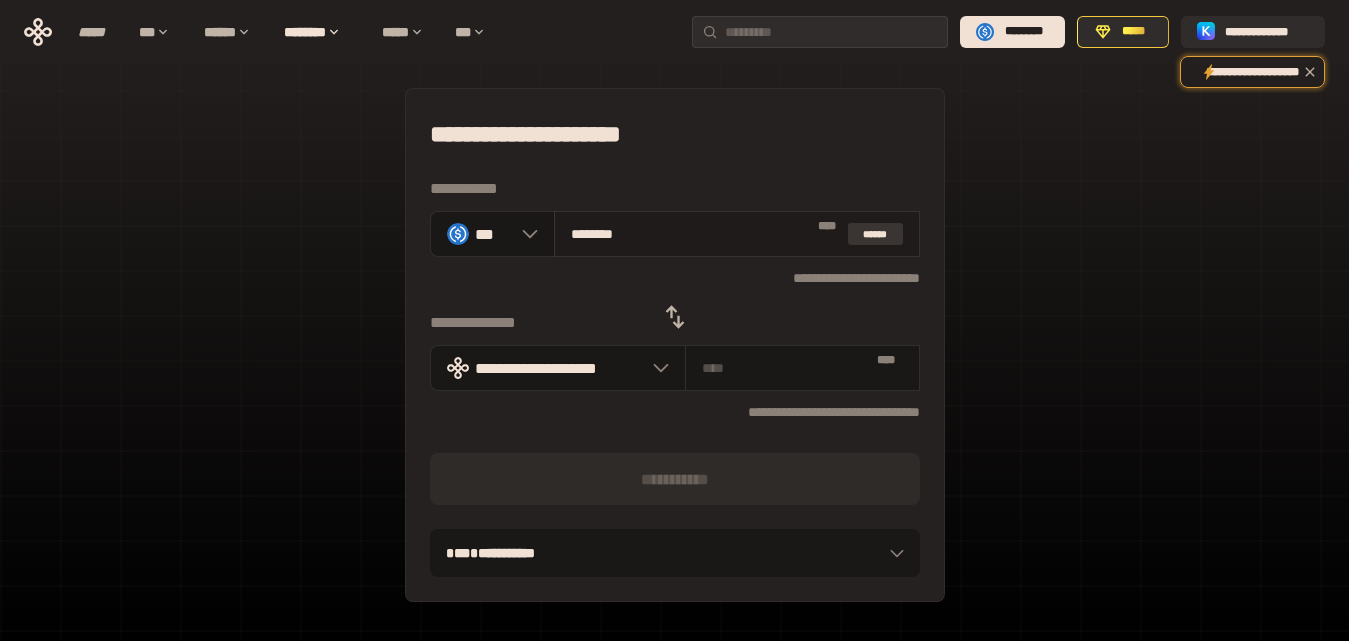 type on "**********" 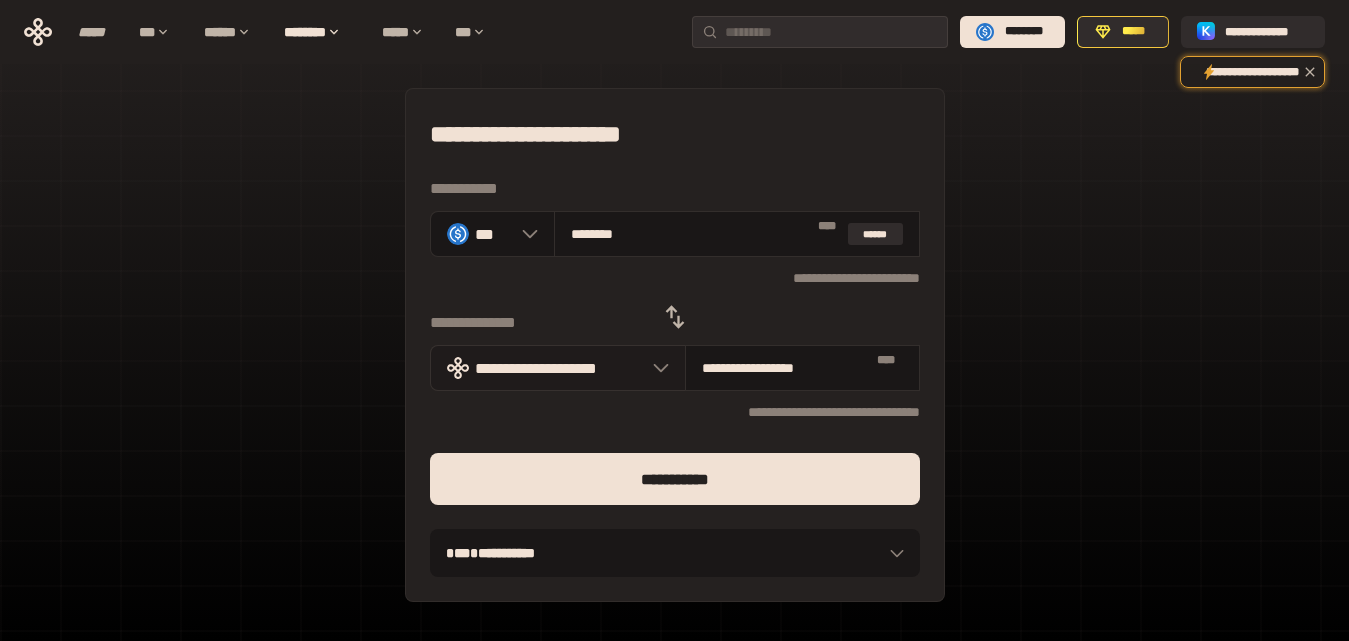 click 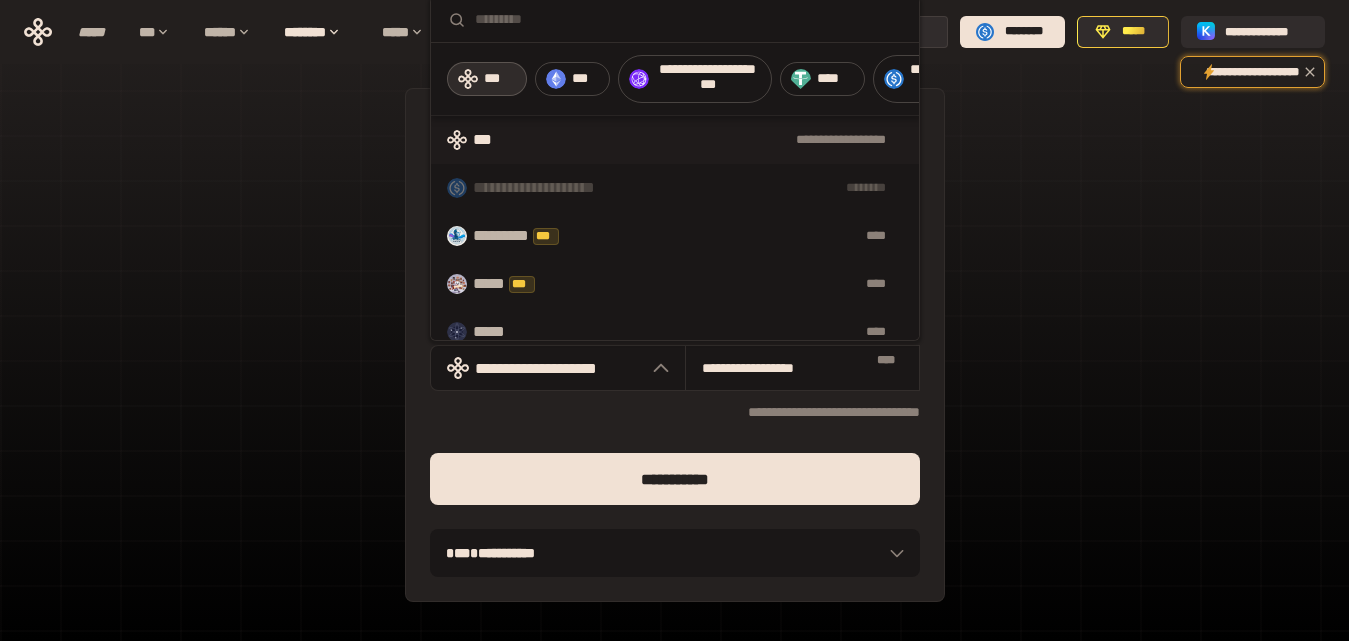 click at bounding box center [689, 19] 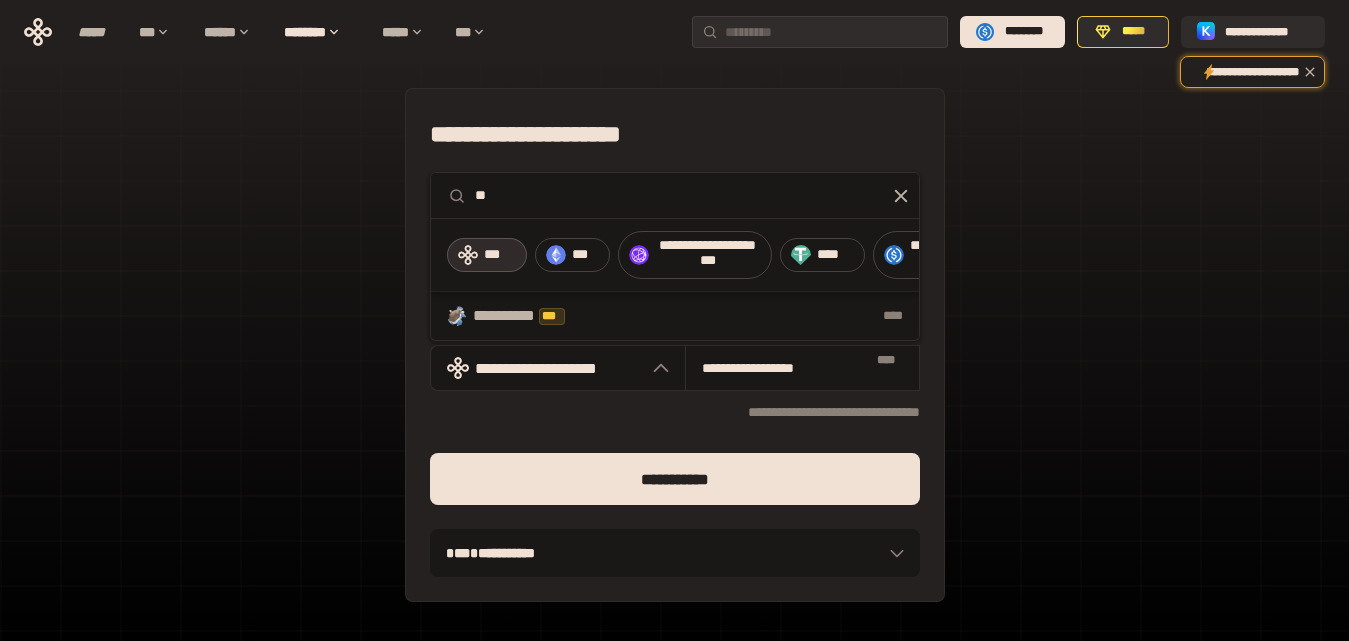 type on "*" 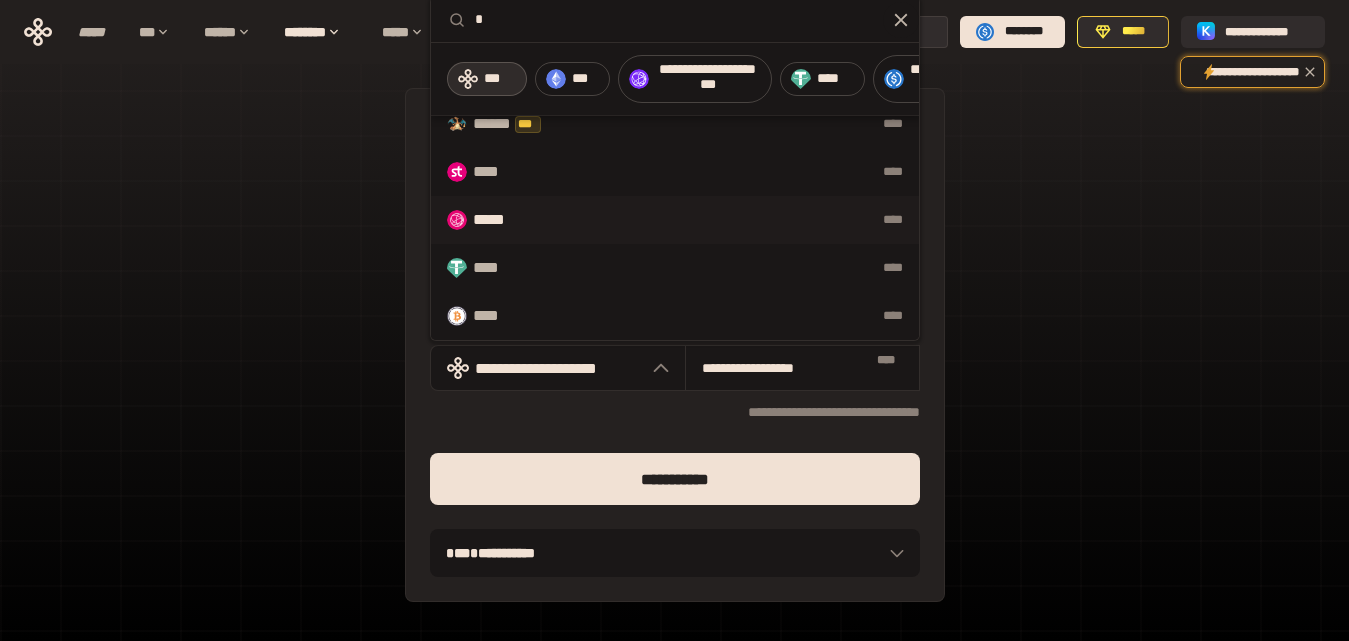scroll, scrollTop: 417, scrollLeft: 0, axis: vertical 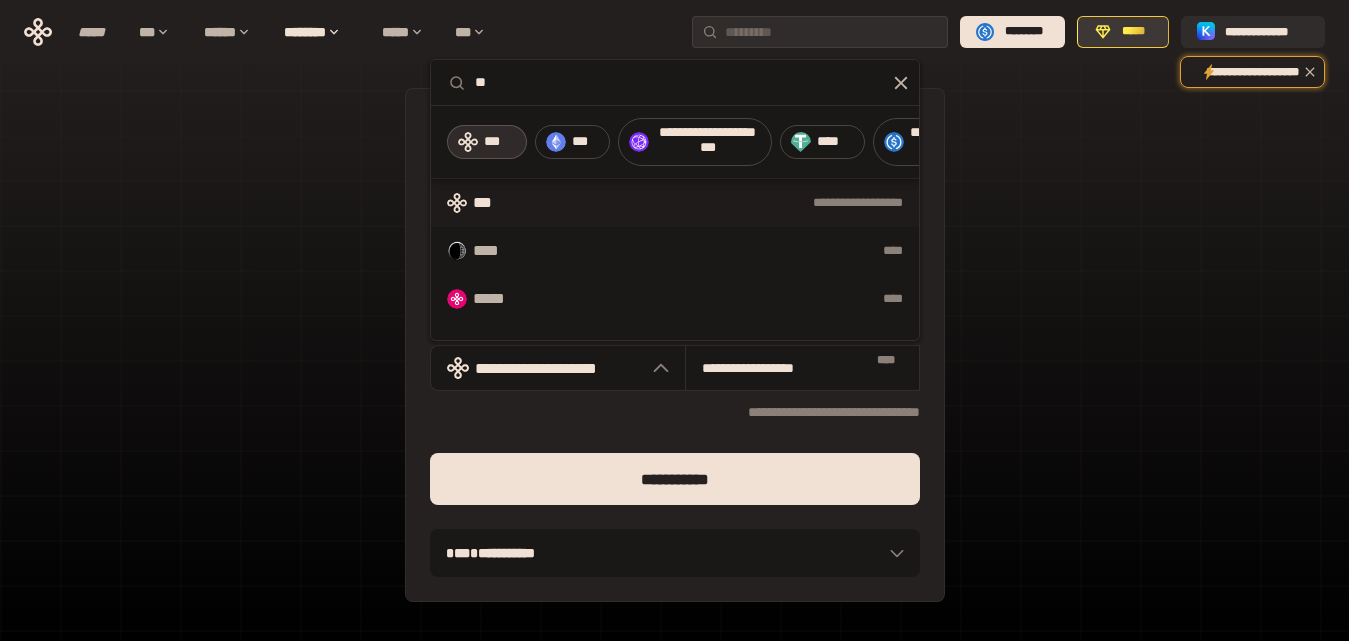 type on "**" 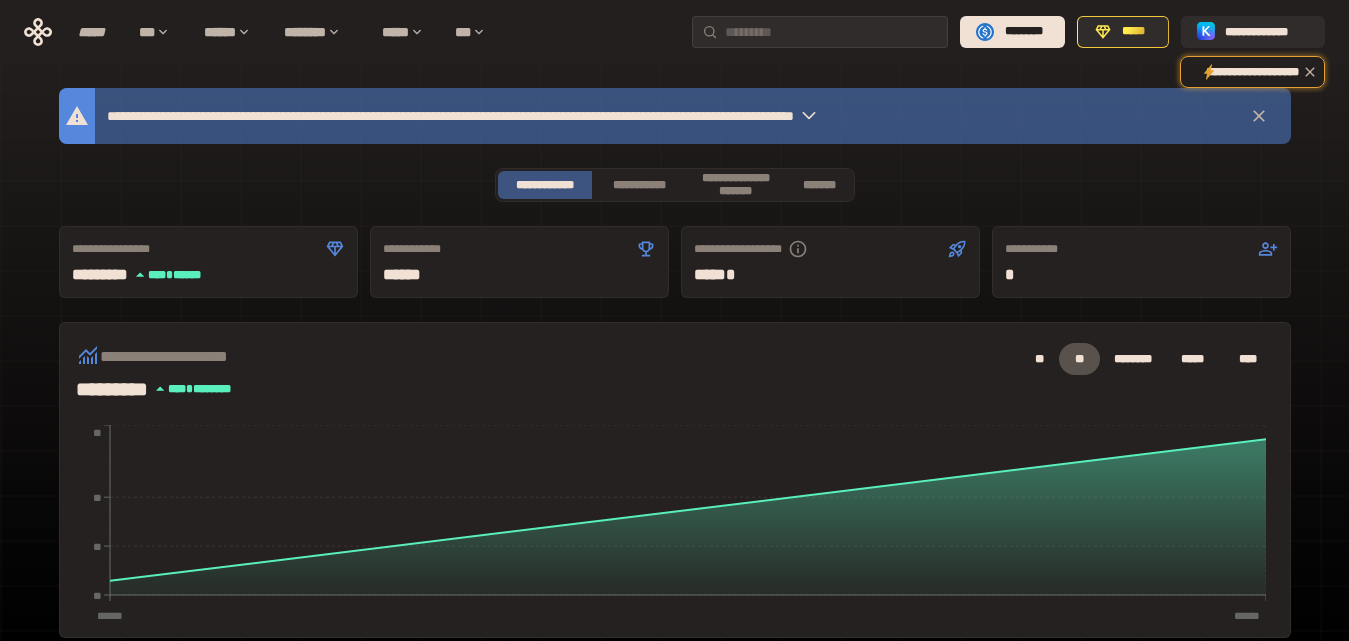 click 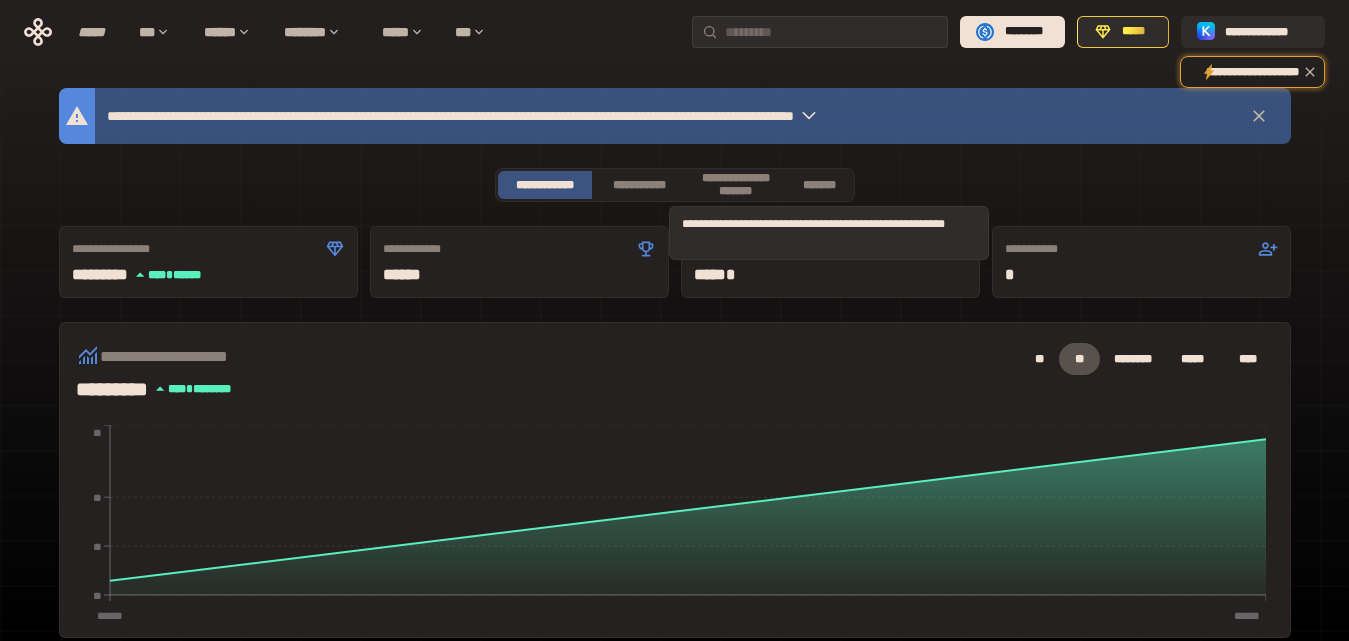 click 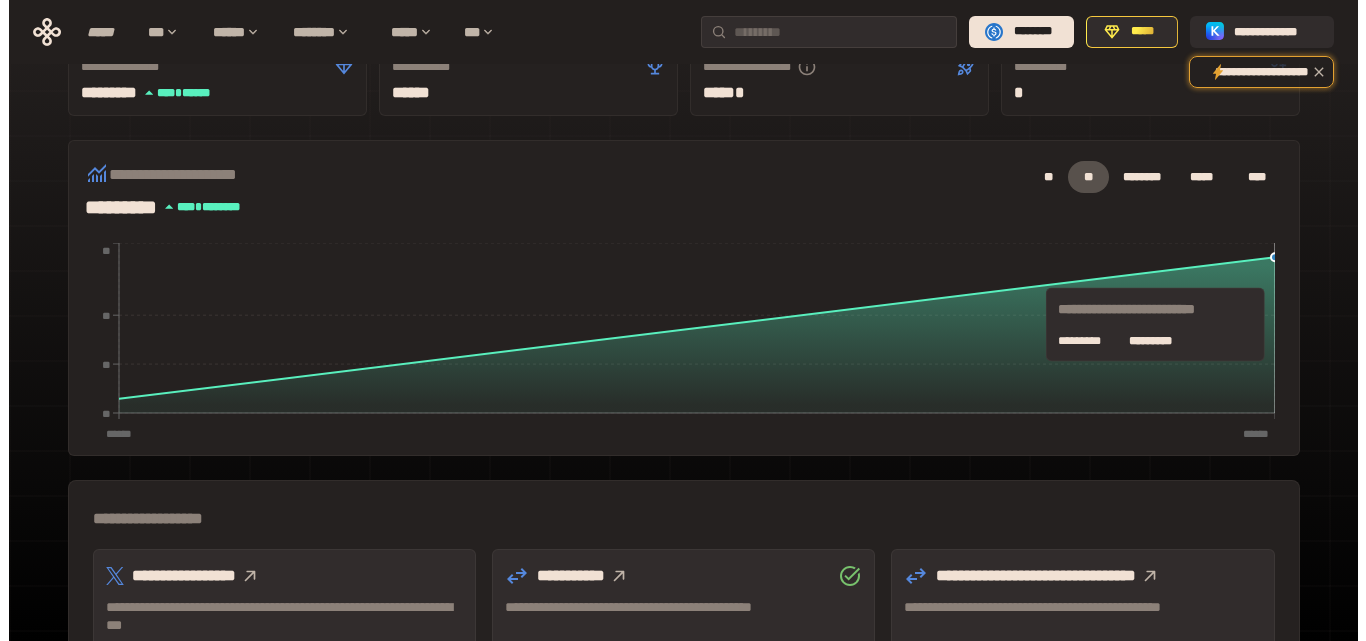 scroll, scrollTop: 0, scrollLeft: 0, axis: both 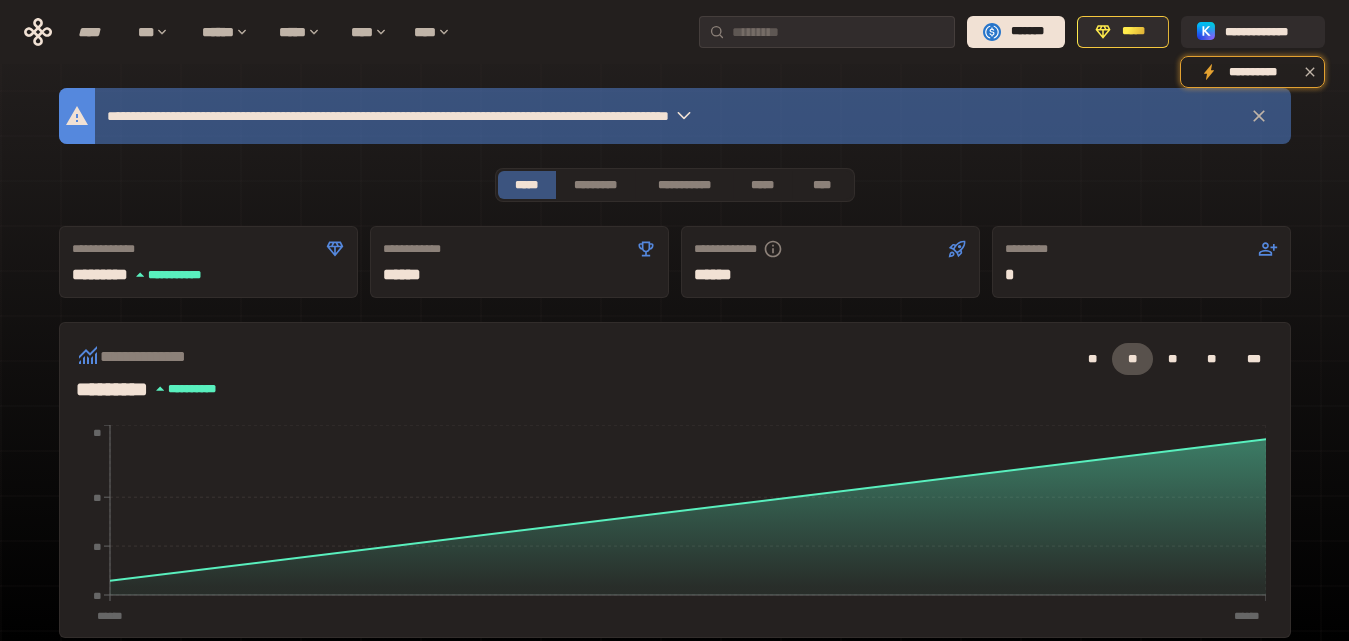 click 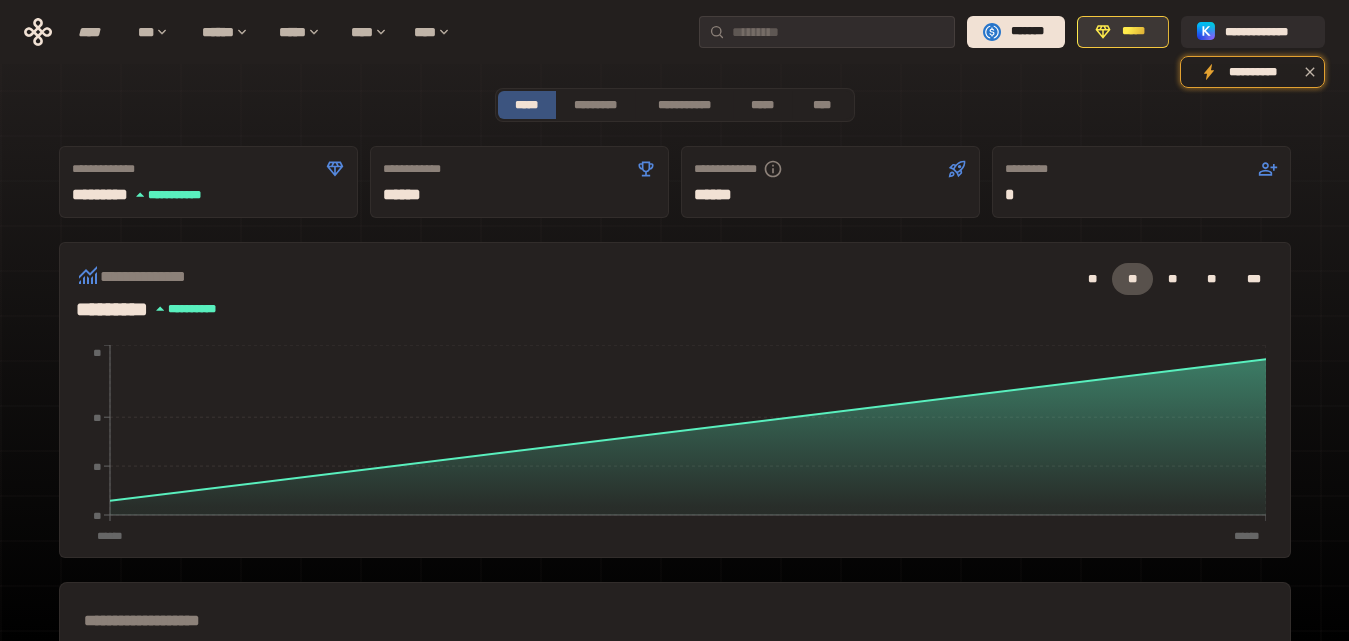 click 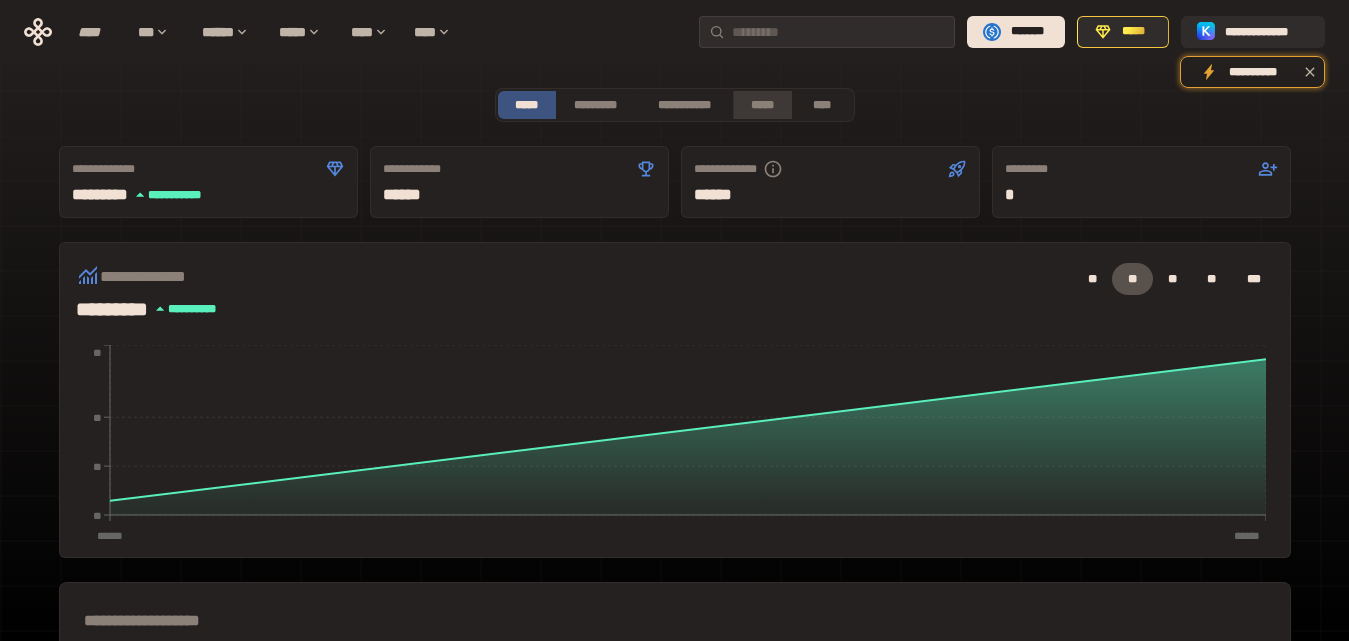 click on "*****" at bounding box center (762, 105) 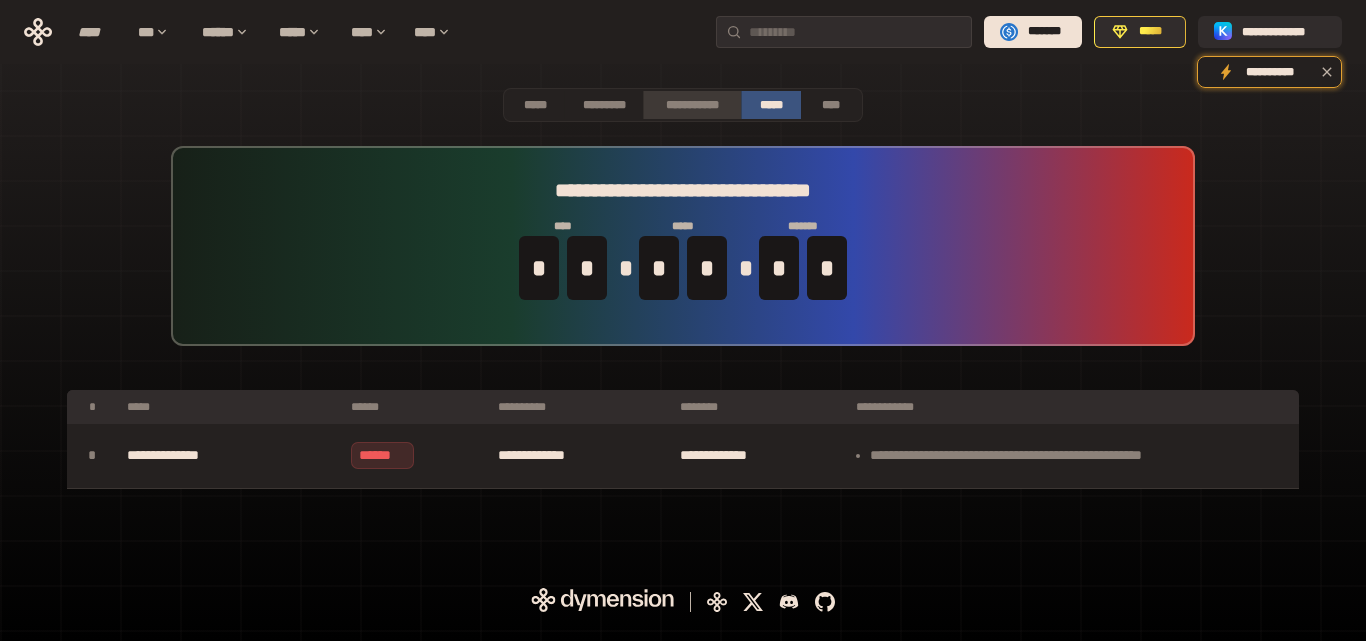 click on "**********" at bounding box center (692, 105) 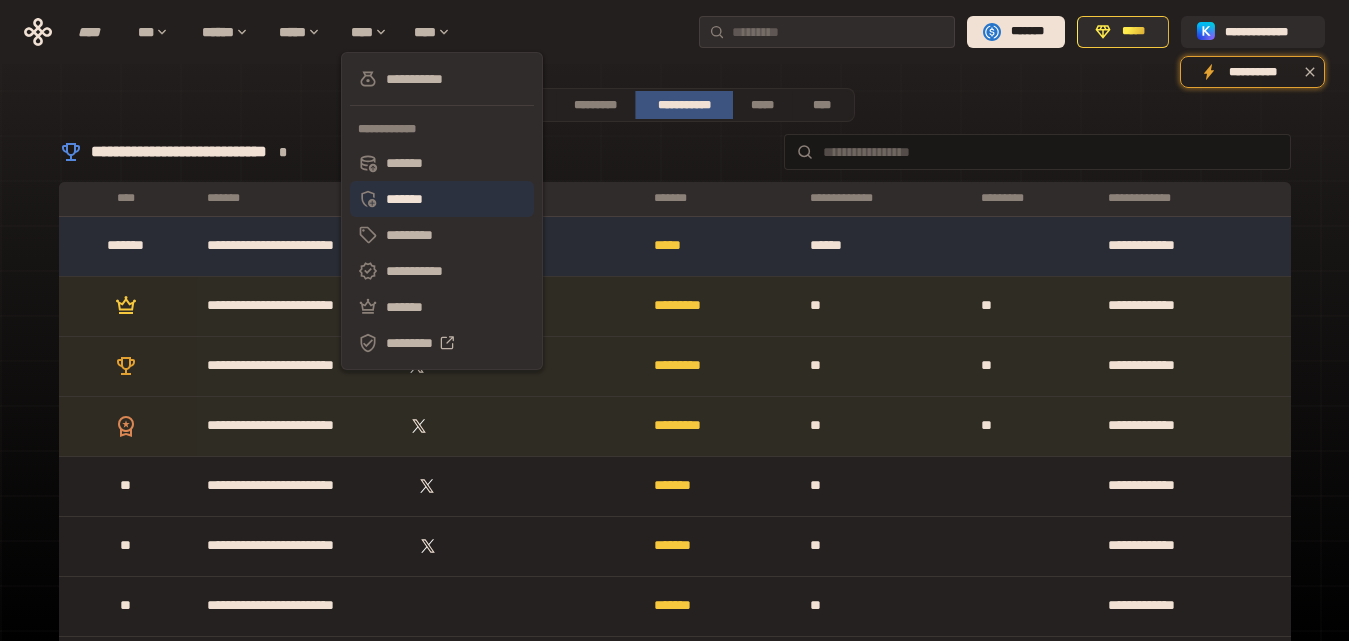 click on "*******" at bounding box center (442, 199) 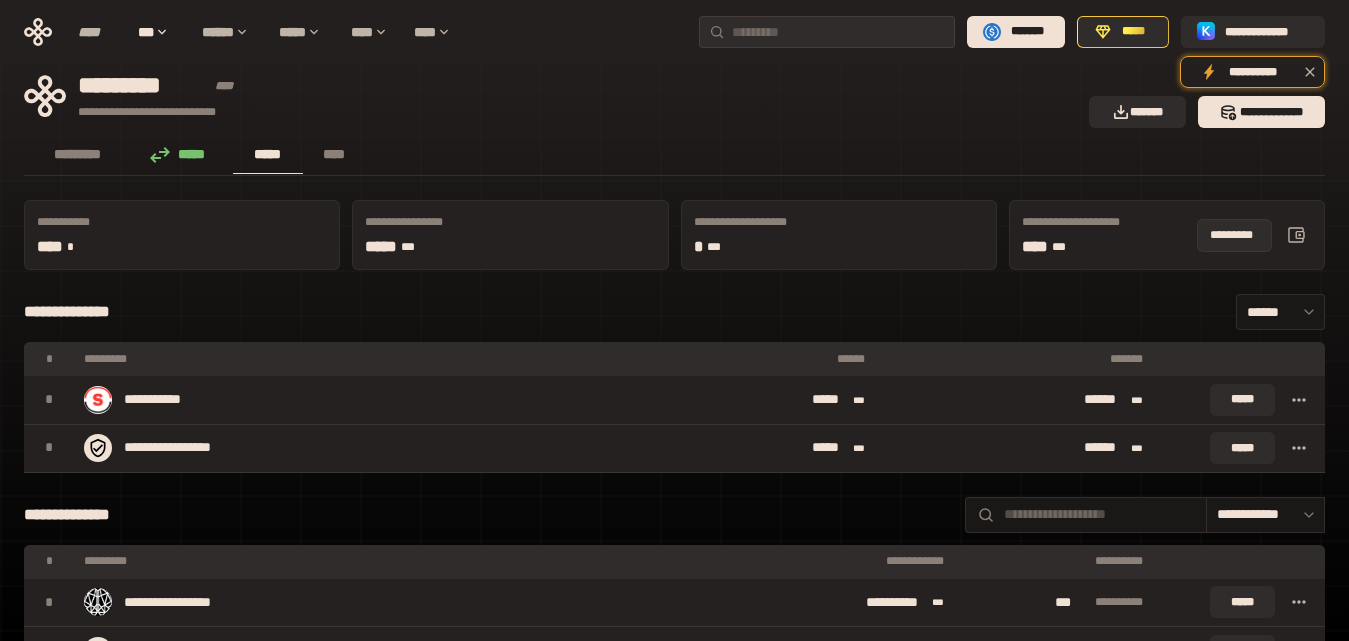 click 